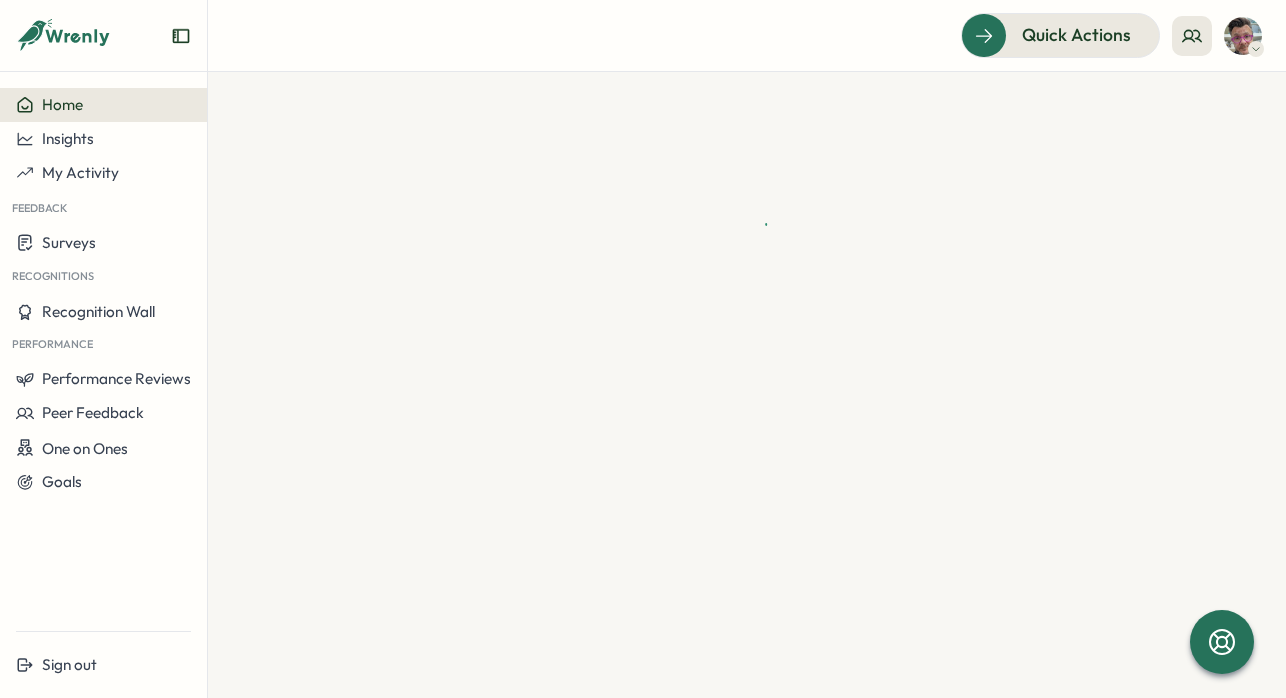 scroll, scrollTop: 0, scrollLeft: 0, axis: both 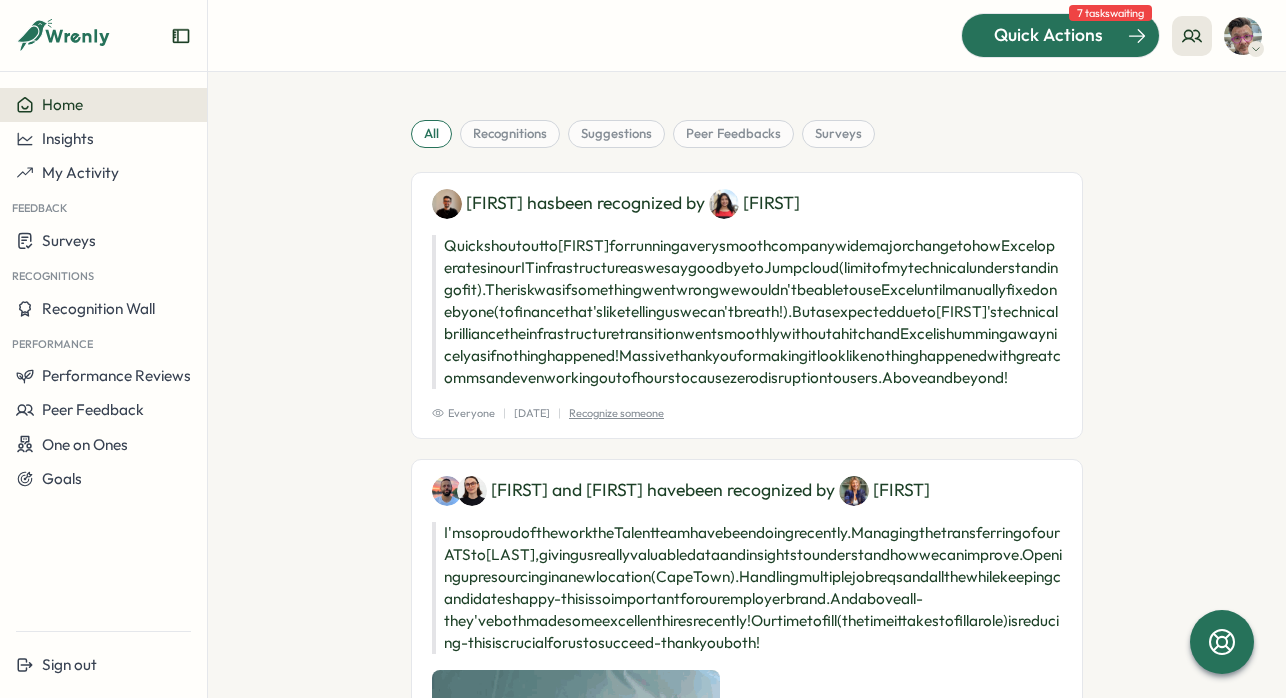 click on "Quick Actions" at bounding box center (1048, 35) 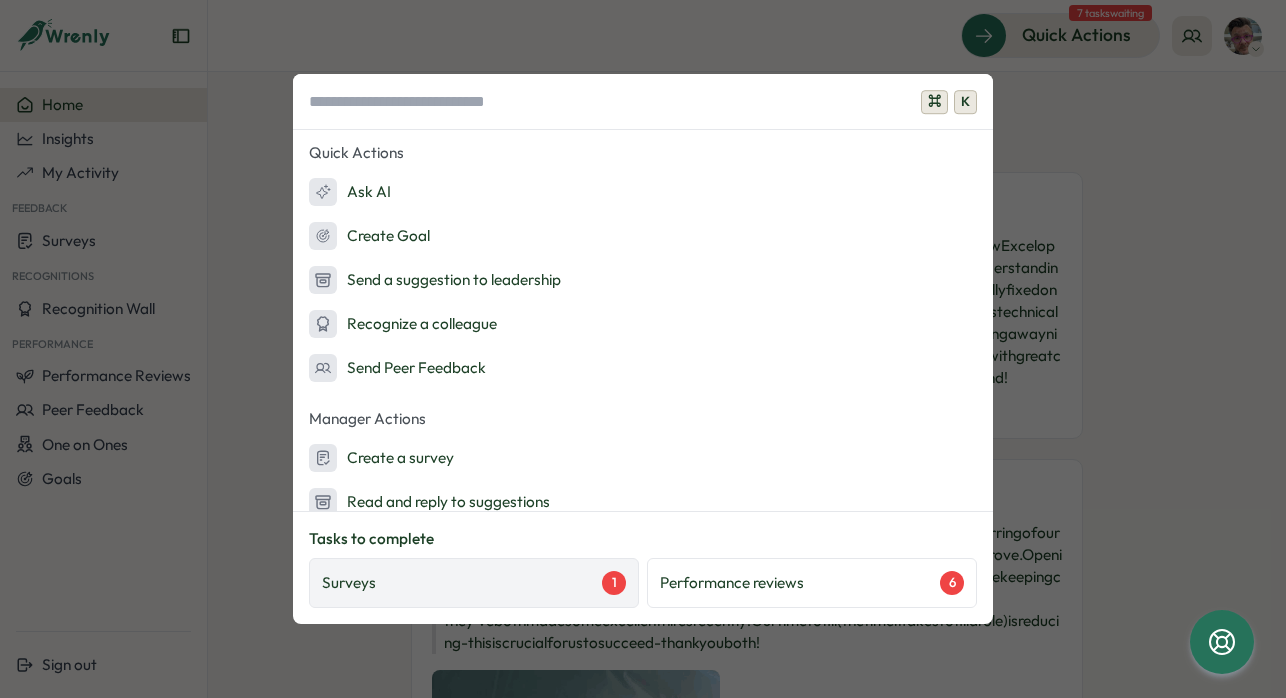 click on "Surveys 1" at bounding box center [474, 583] 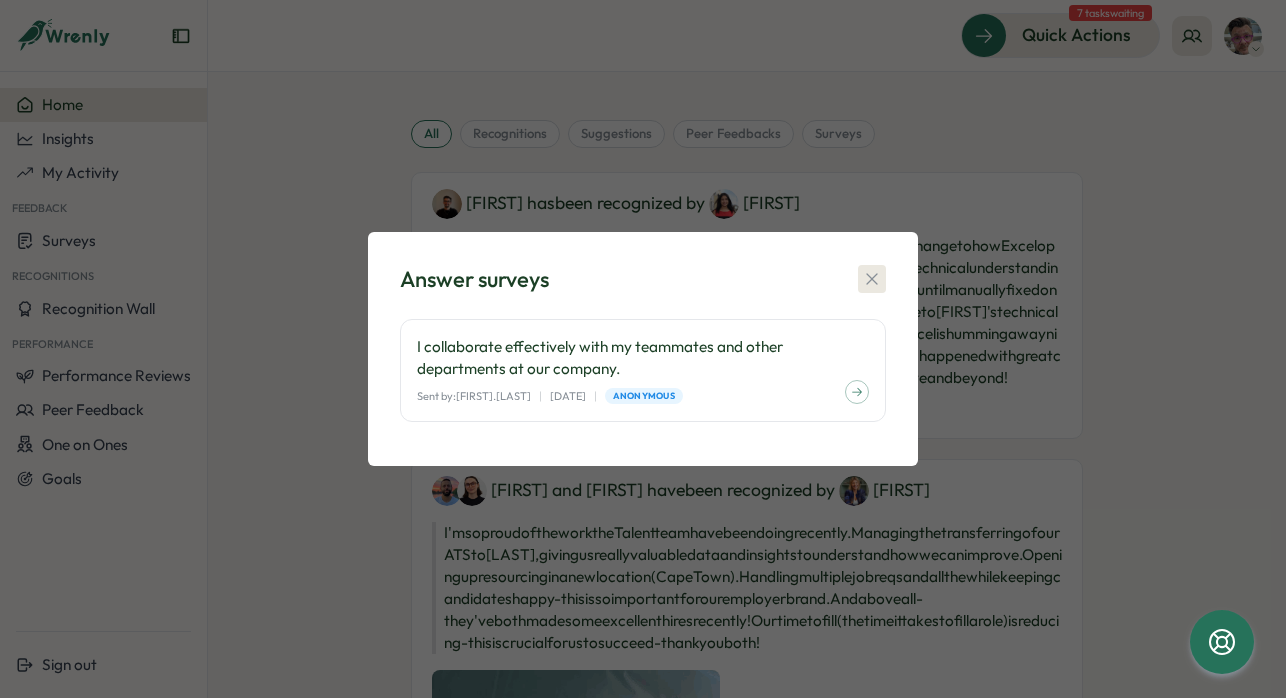 click 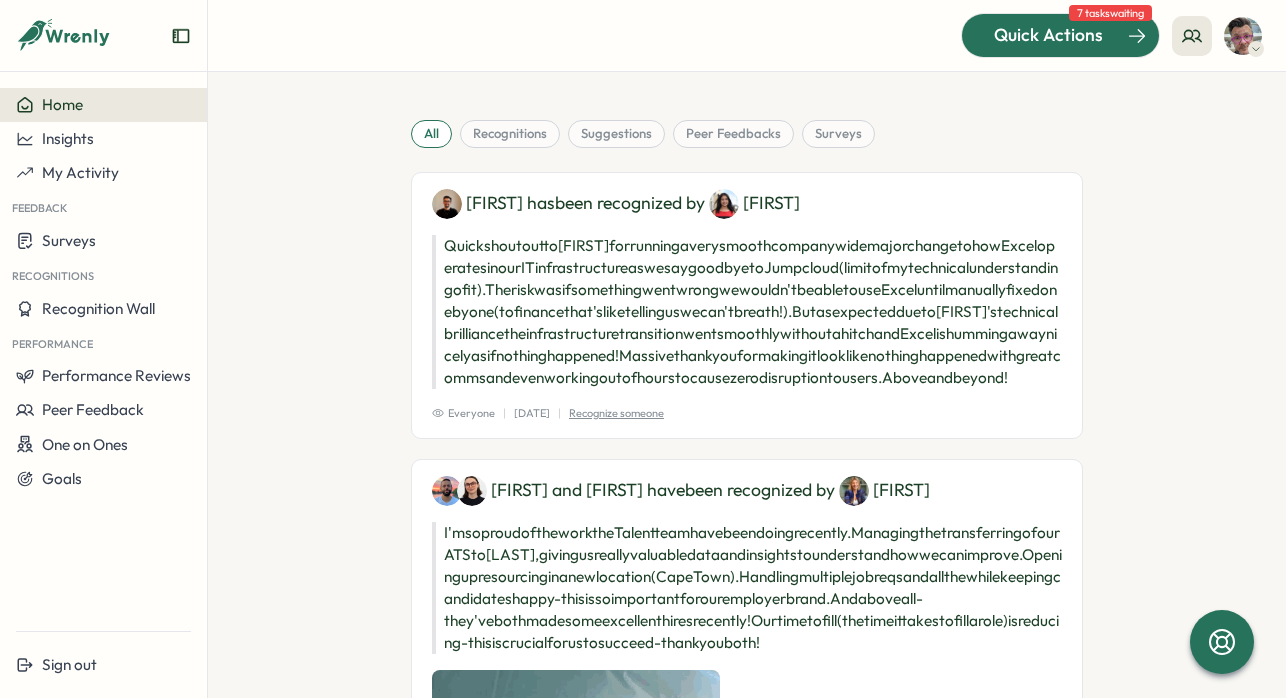 click at bounding box center (1060, 35) 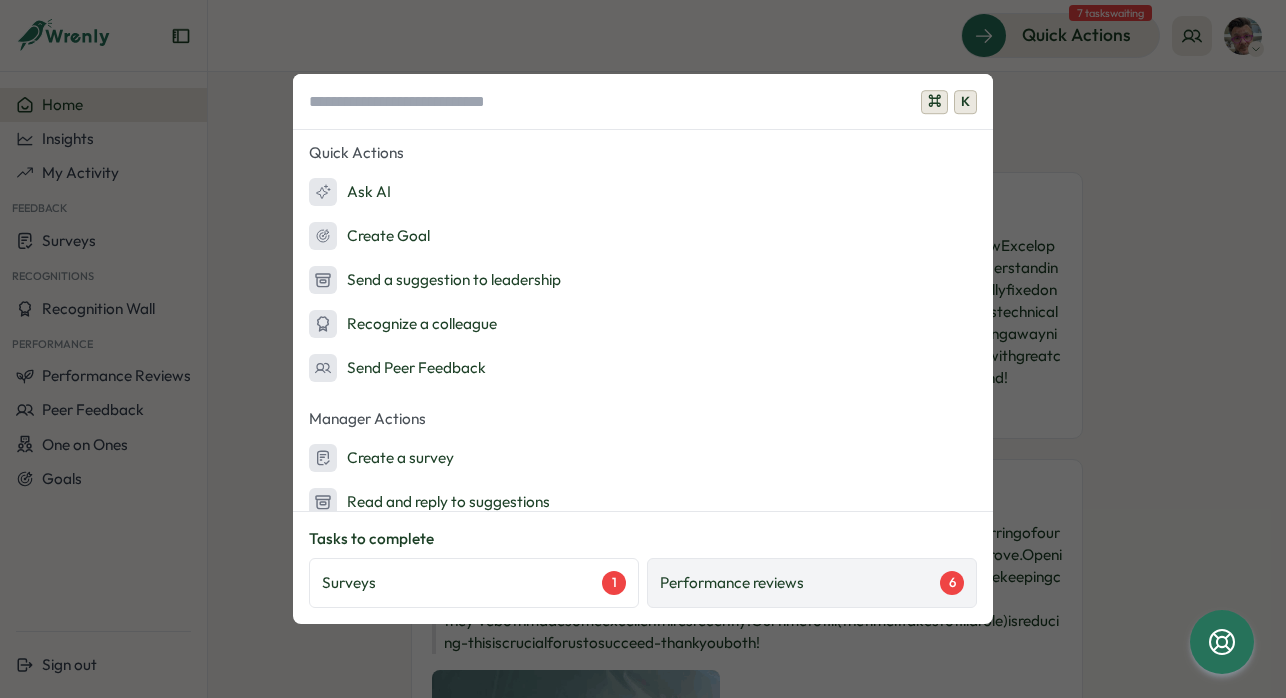 click on "Performance reviews 6" at bounding box center [812, 583] 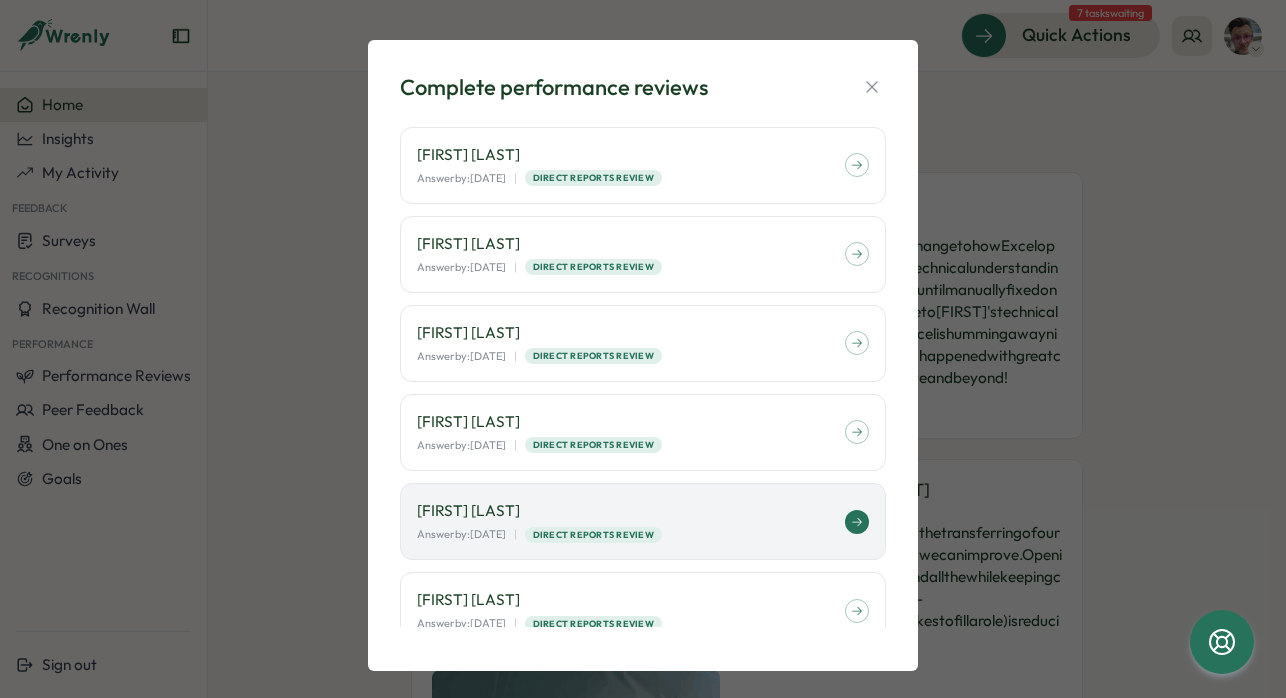 click on "Answer  by:  August 15 | Direct Reports Review" at bounding box center (631, 534) 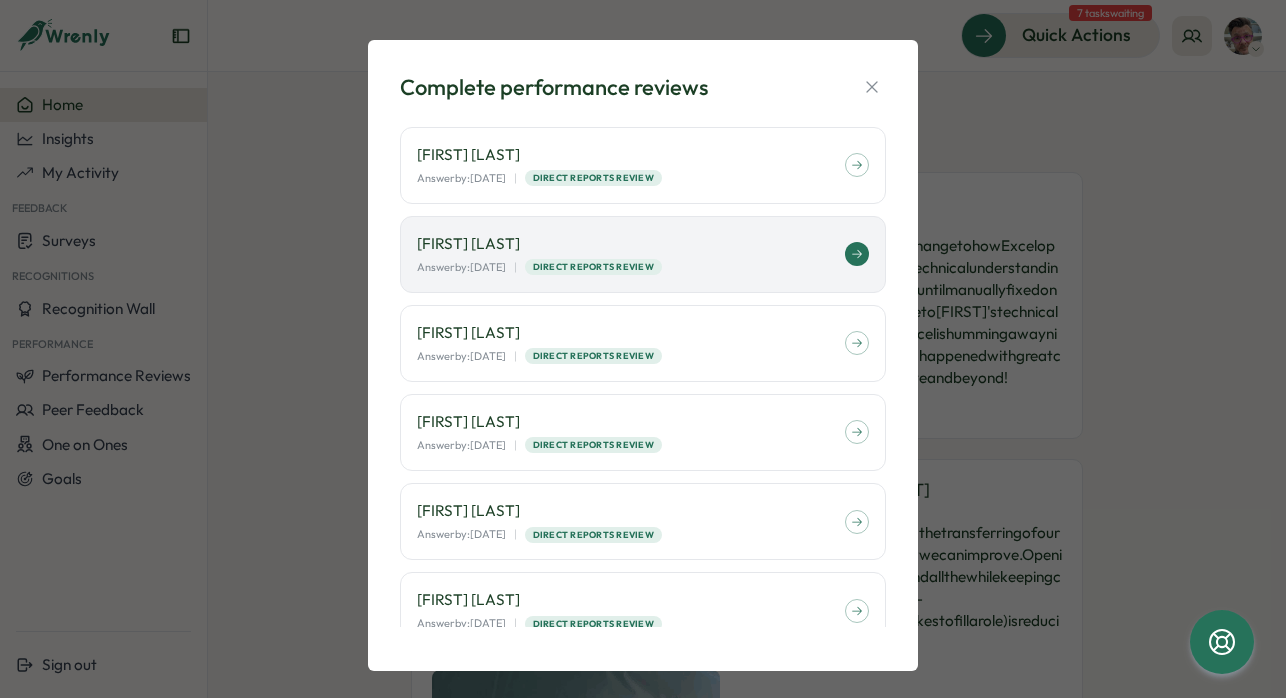 click on "Tobit Michael" at bounding box center (631, 244) 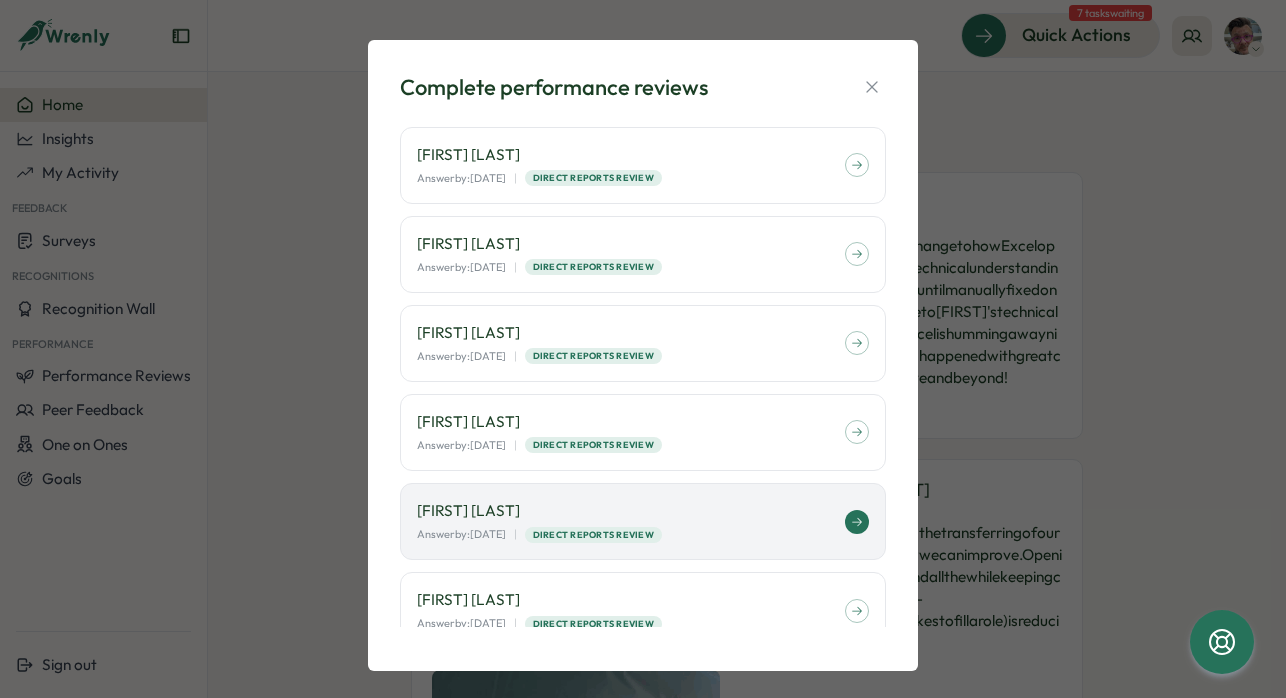 scroll, scrollTop: 22, scrollLeft: 0, axis: vertical 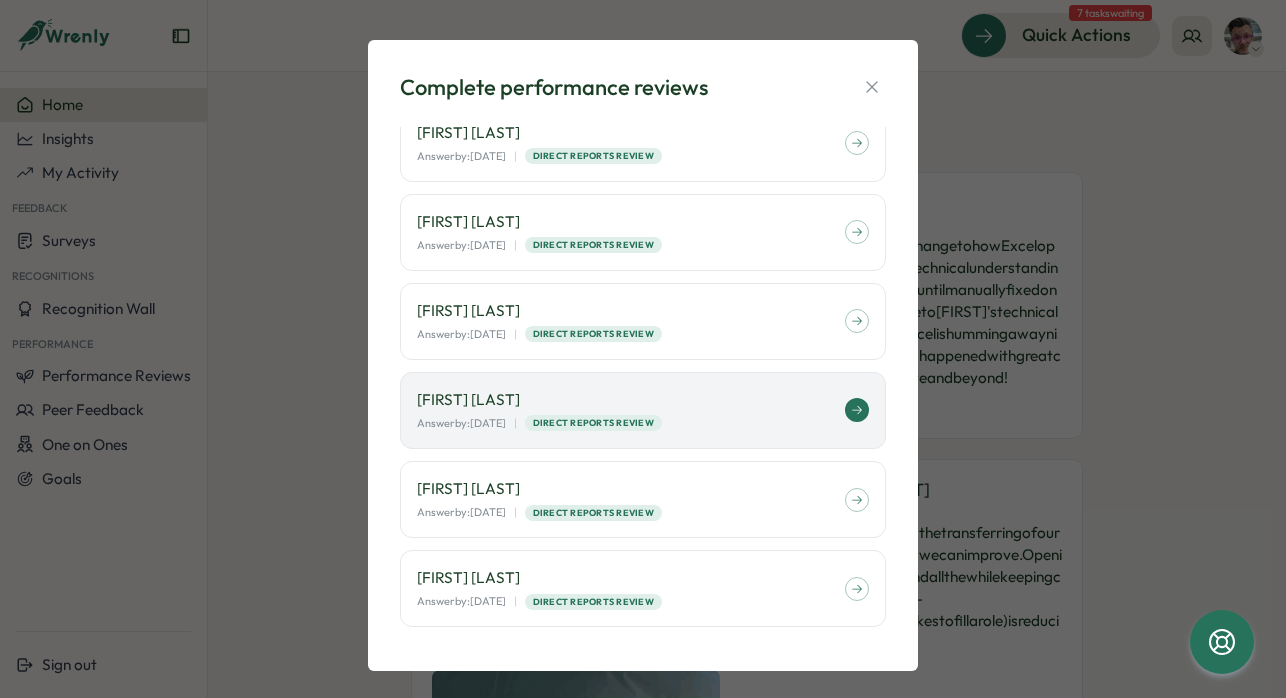 click on "[FIRST] [LAST]" at bounding box center [631, 400] 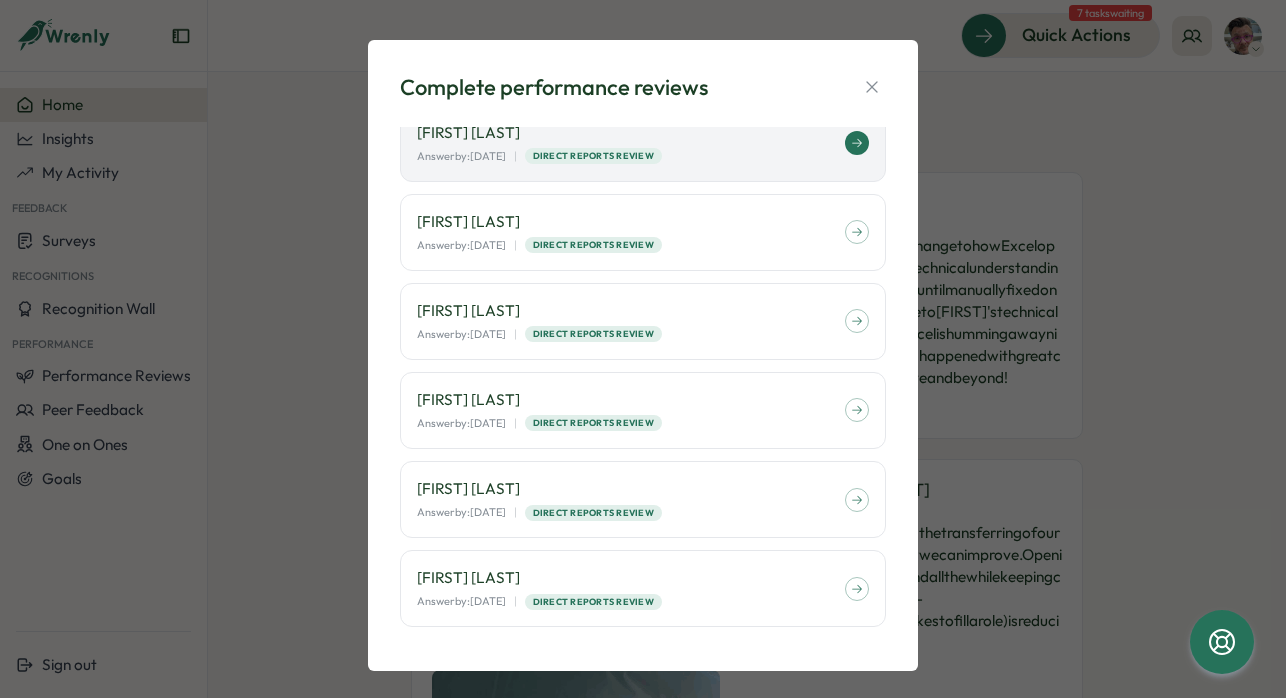 click on "Carlton Huber" at bounding box center [631, 133] 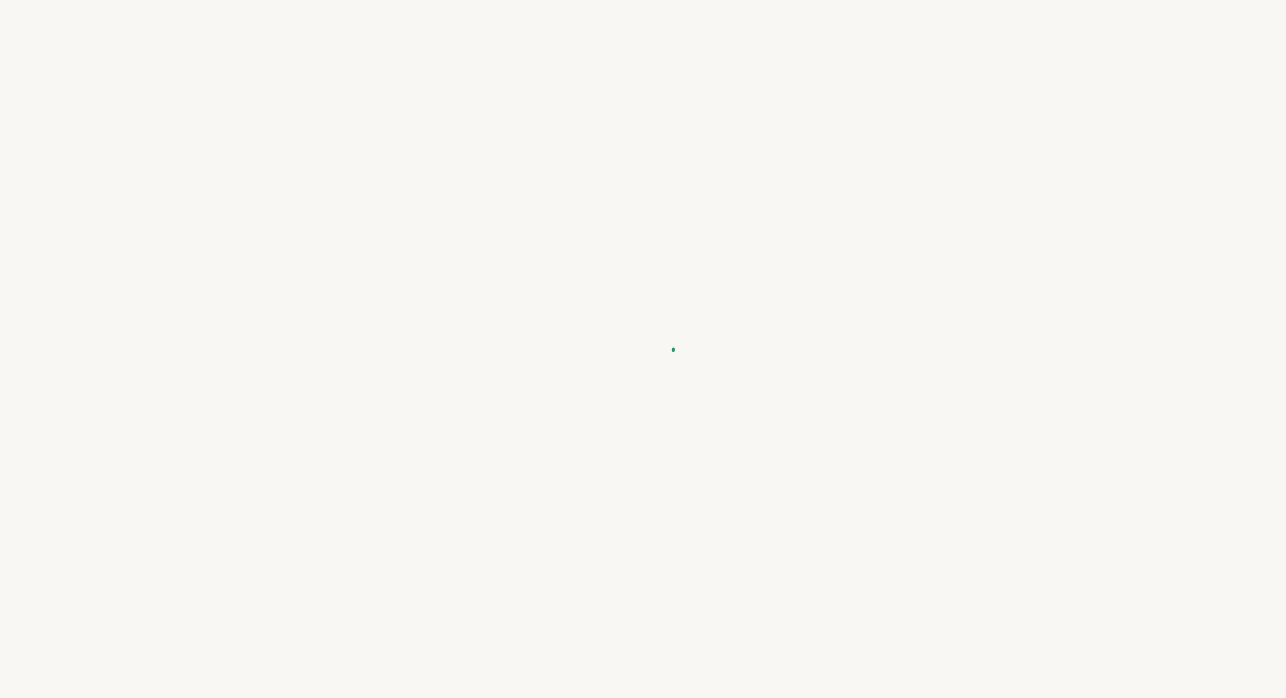 scroll, scrollTop: 0, scrollLeft: 0, axis: both 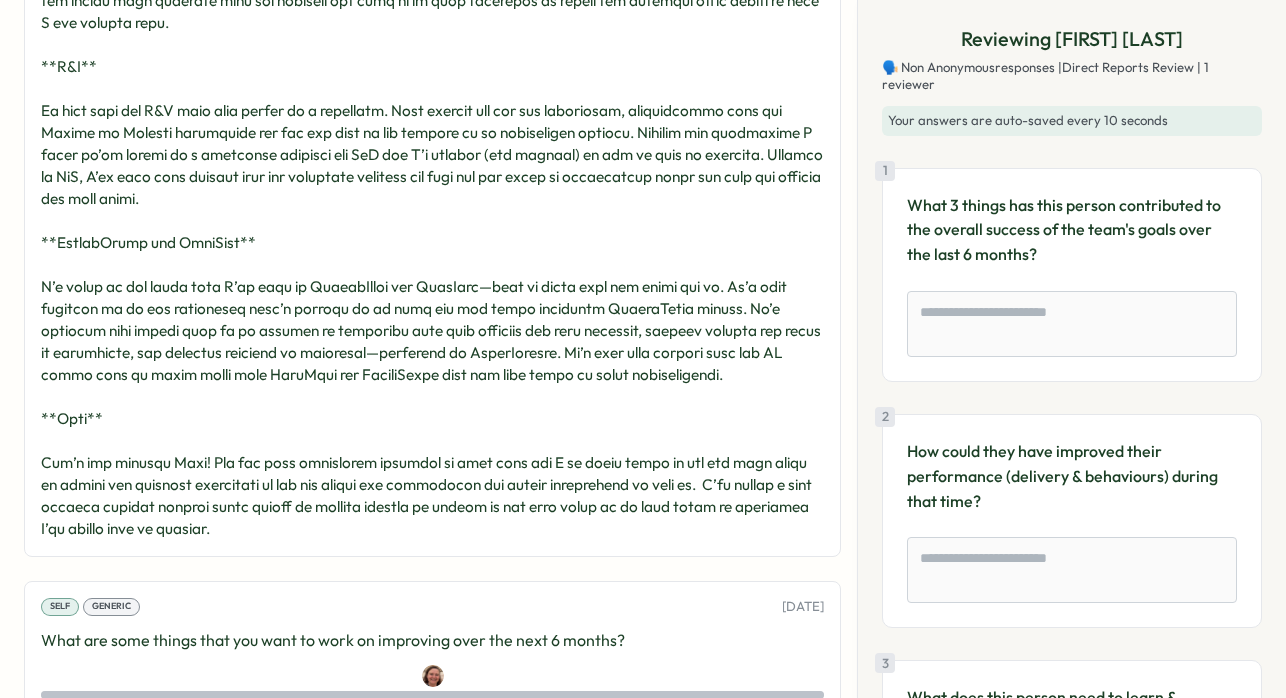 click on "Charley Watters  -" at bounding box center [432, 199] 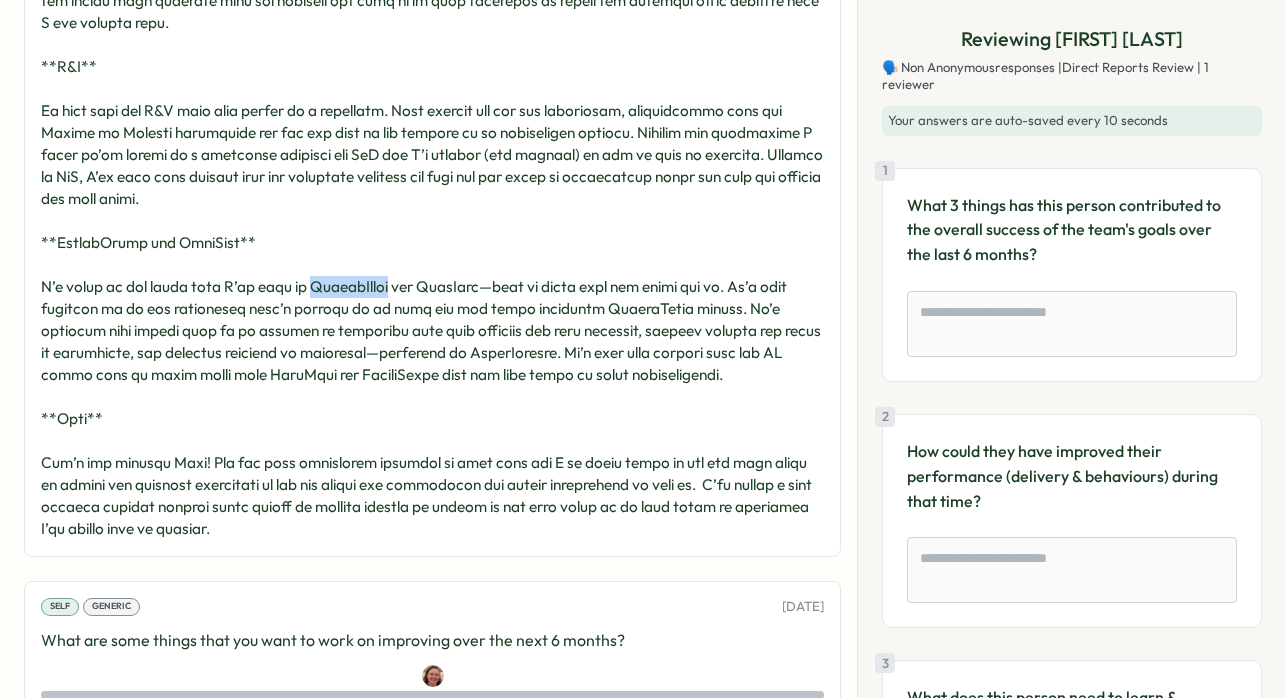 click on "Charley Watters  -" at bounding box center [432, 199] 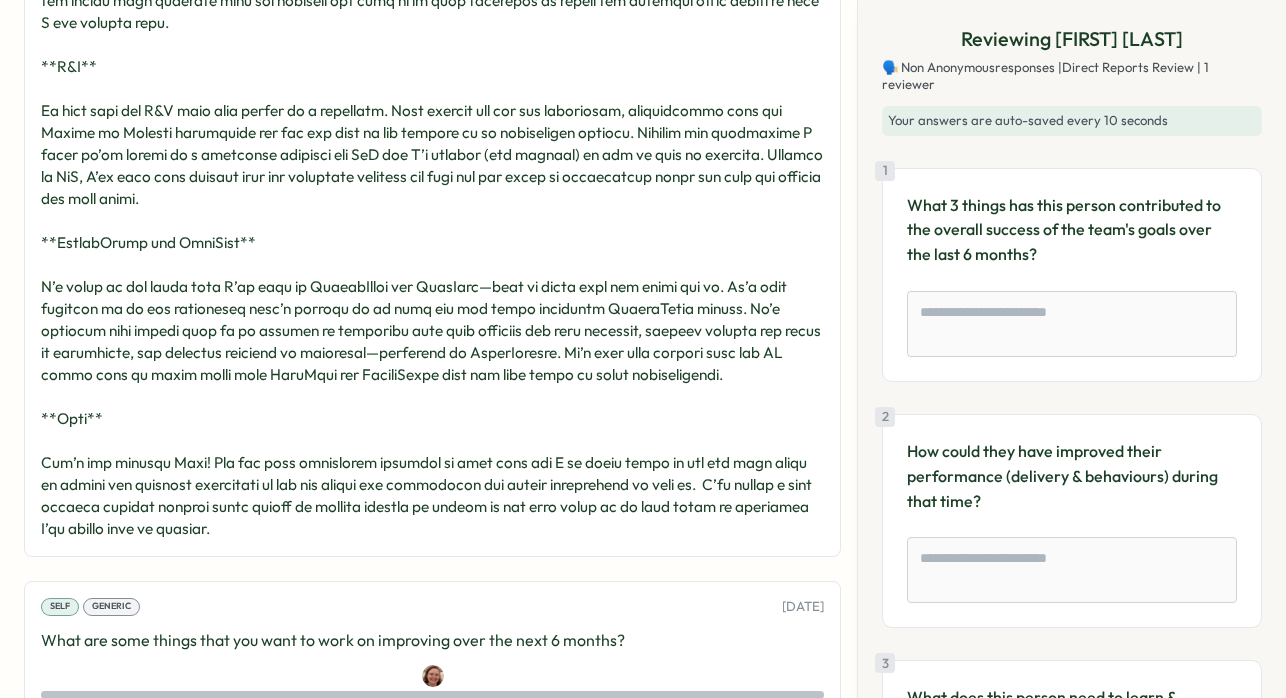 click on "Charley Watters  -" at bounding box center [432, 199] 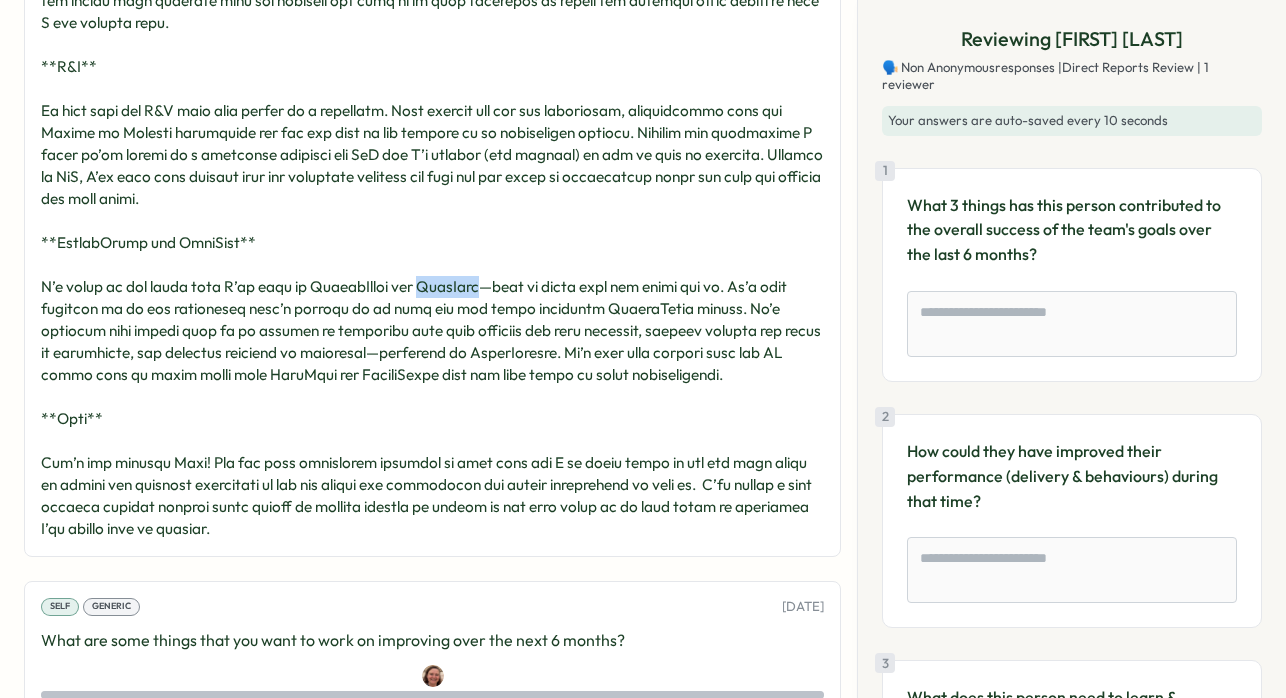 click on "Charley Watters  -" at bounding box center (432, 199) 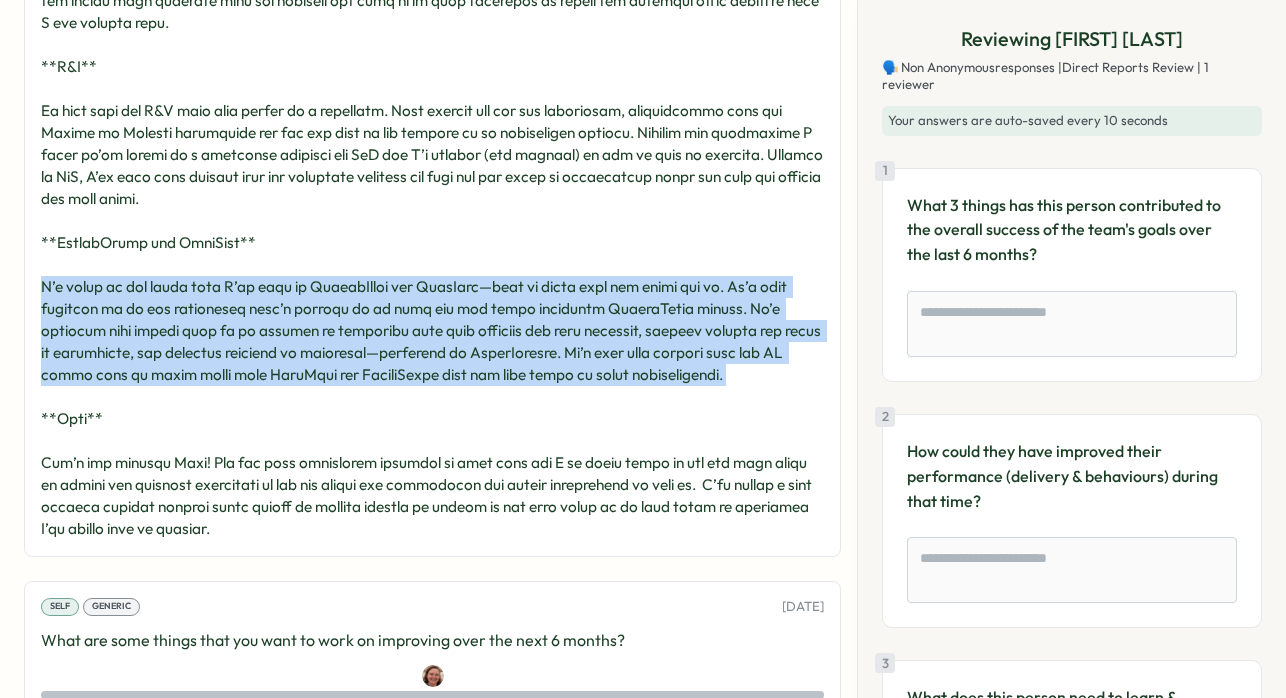 click on "Charley Watters  -" at bounding box center (432, 199) 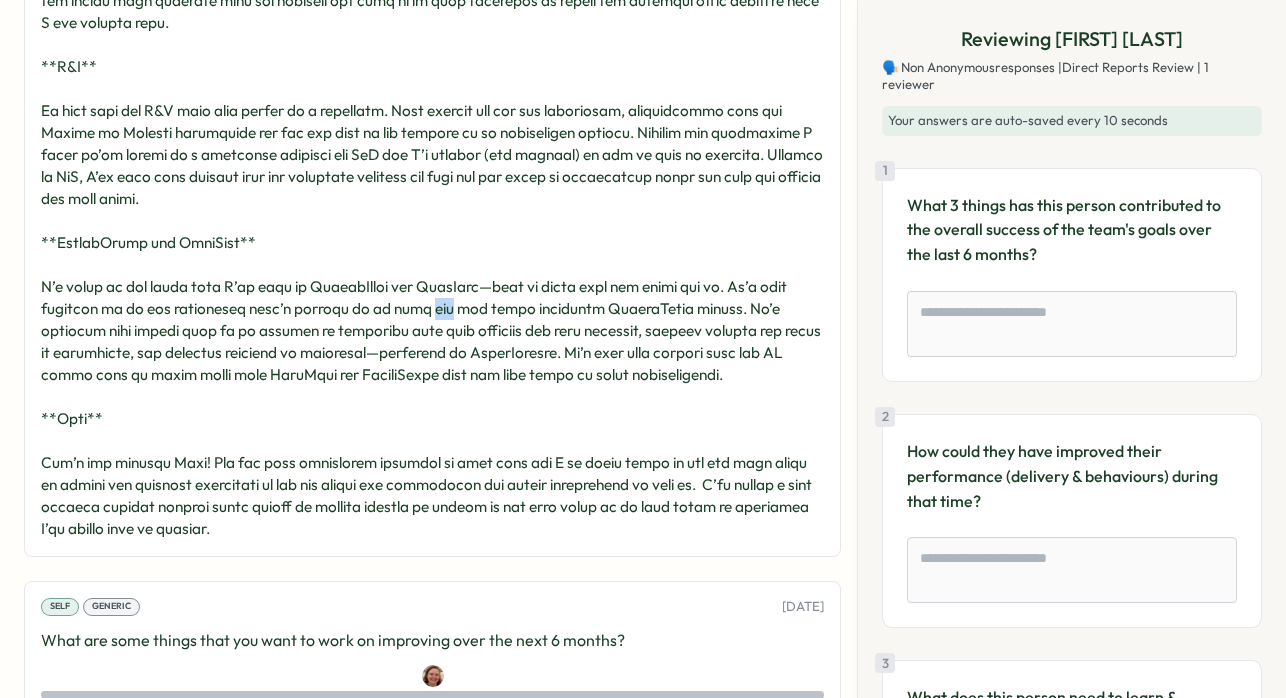 click on "Charley Watters  -" at bounding box center (432, 199) 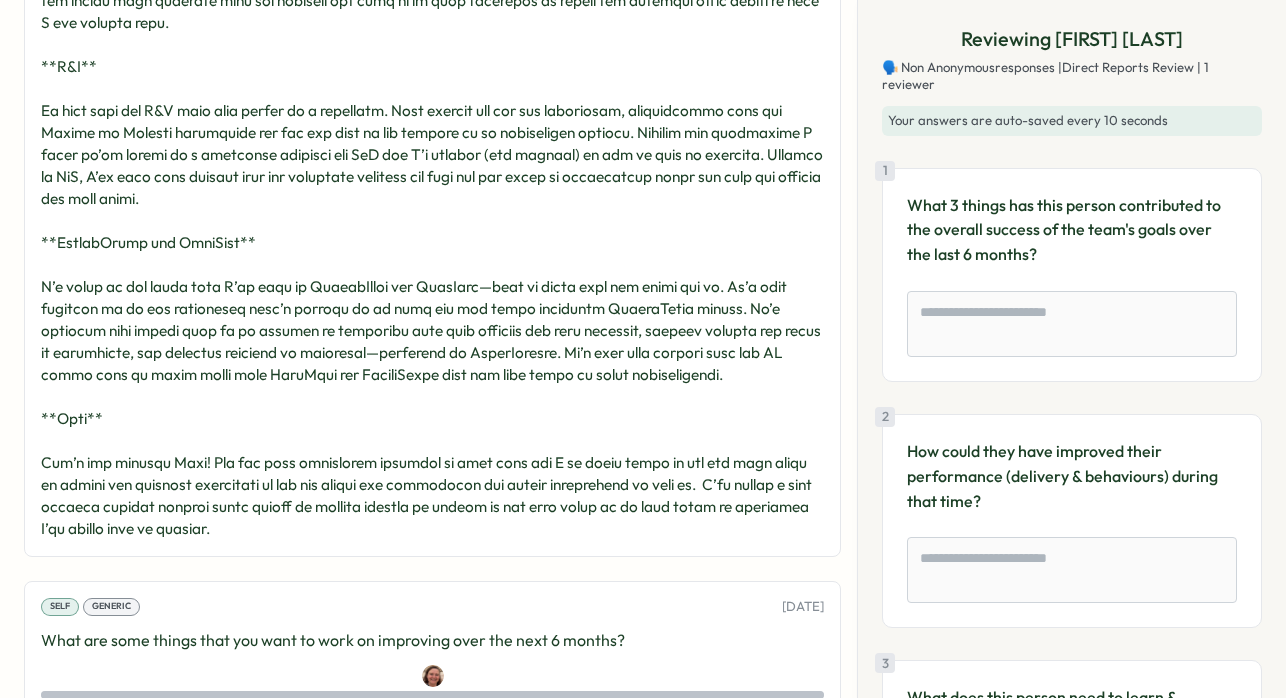 click on "Charley Watters  -" at bounding box center [432, 199] 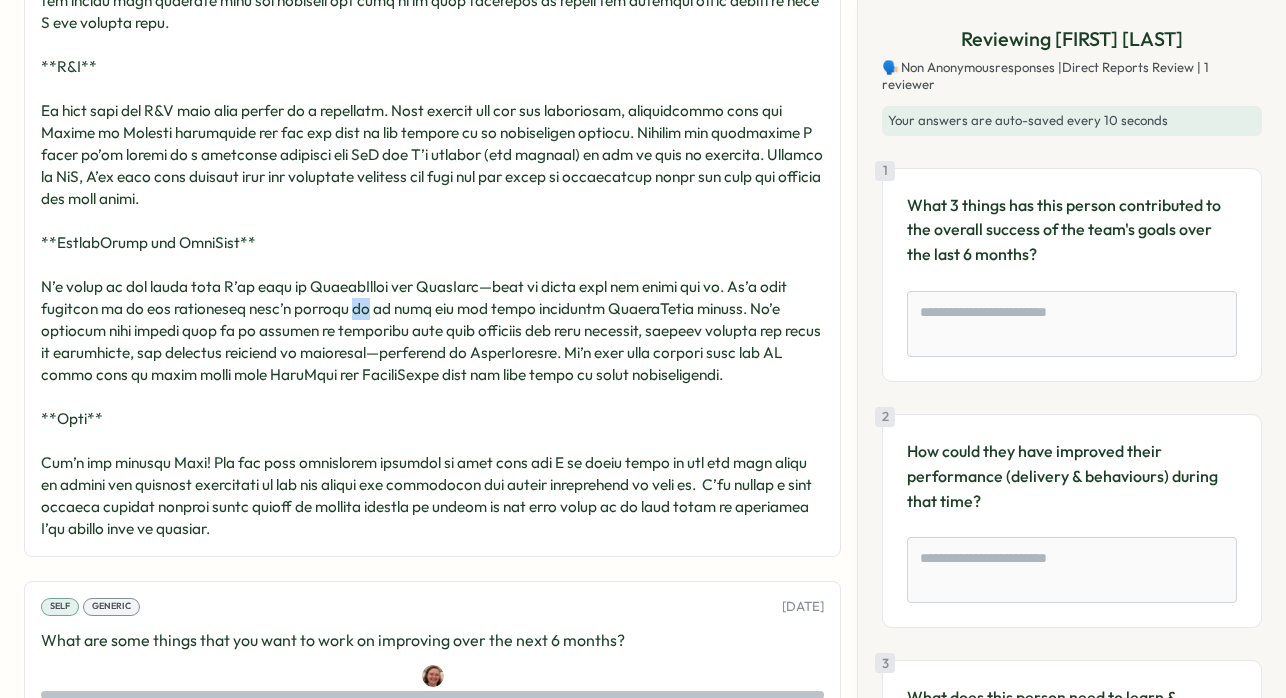 click on "Charley Watters  -" at bounding box center (432, 199) 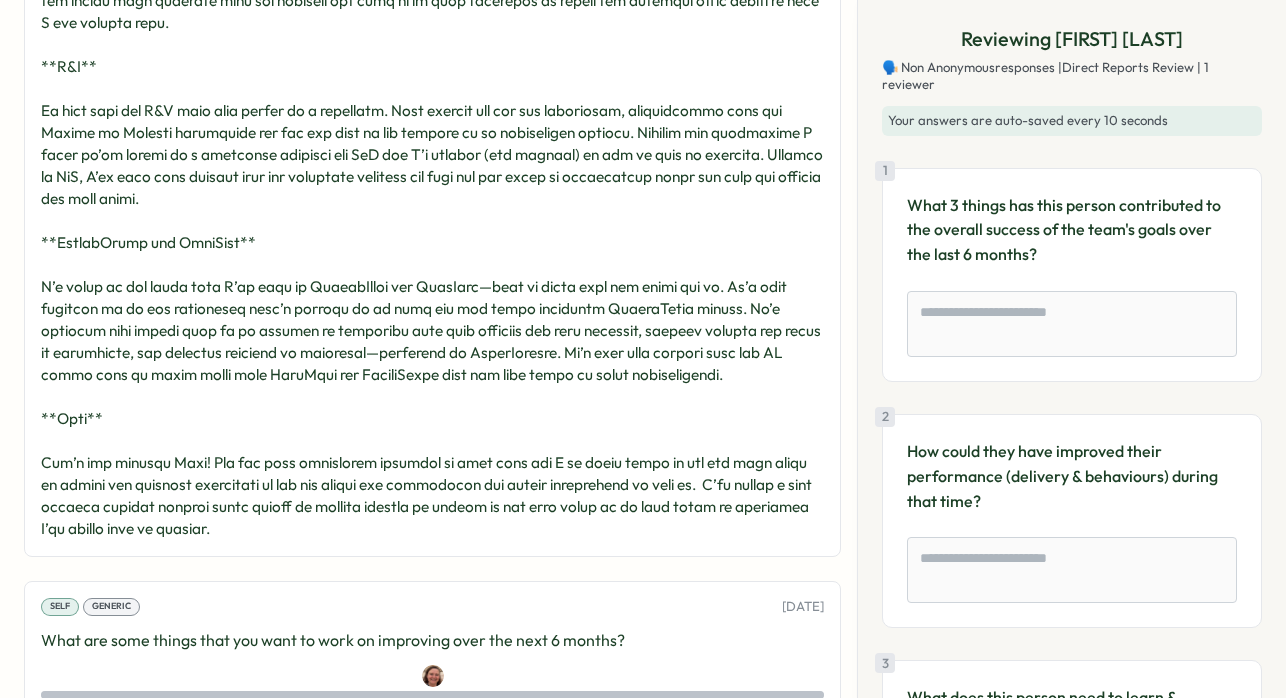 click on "Charley Watters  -" at bounding box center [432, 199] 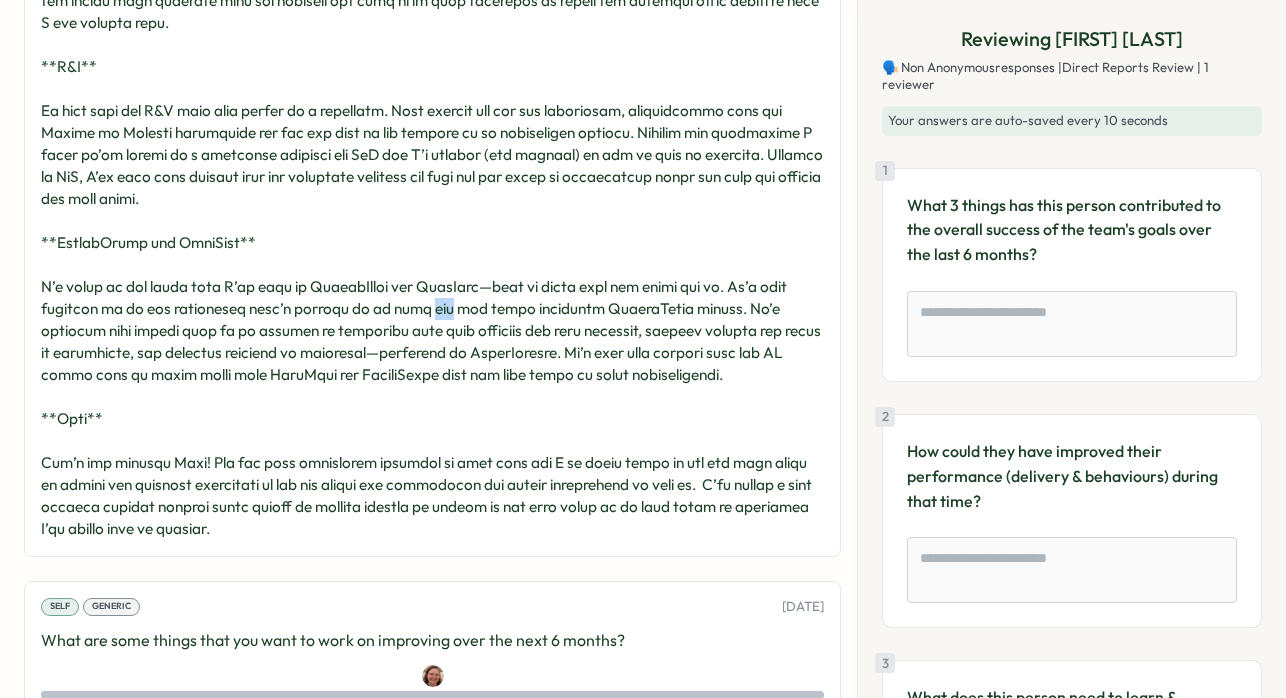 click on "Charley Watters  -" at bounding box center [432, 199] 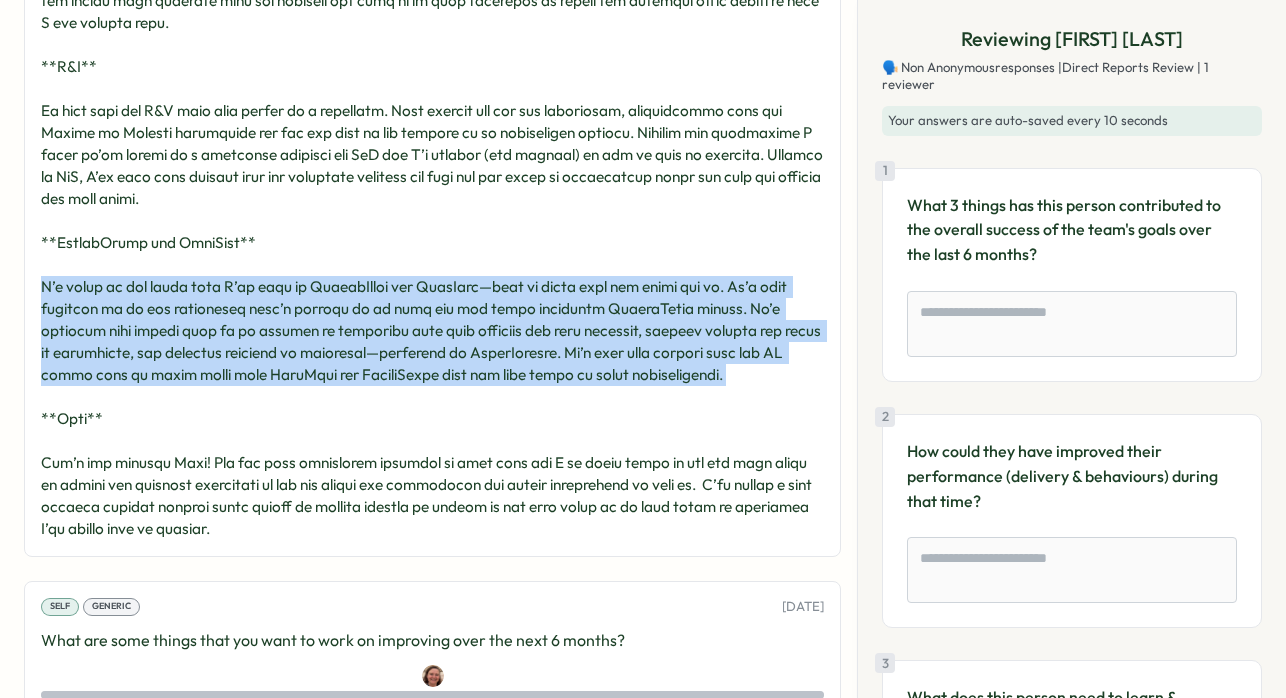 click on "Charley Watters  -" at bounding box center [432, 199] 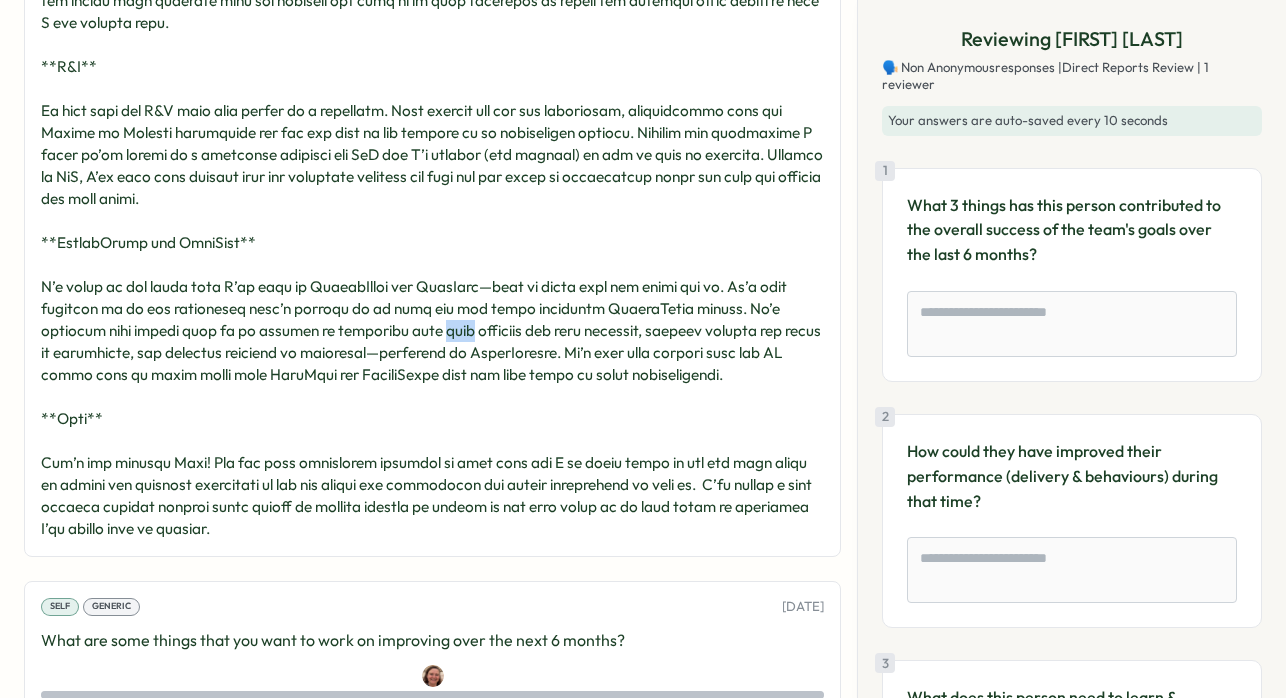 click on "Charley Watters  -" at bounding box center [432, 199] 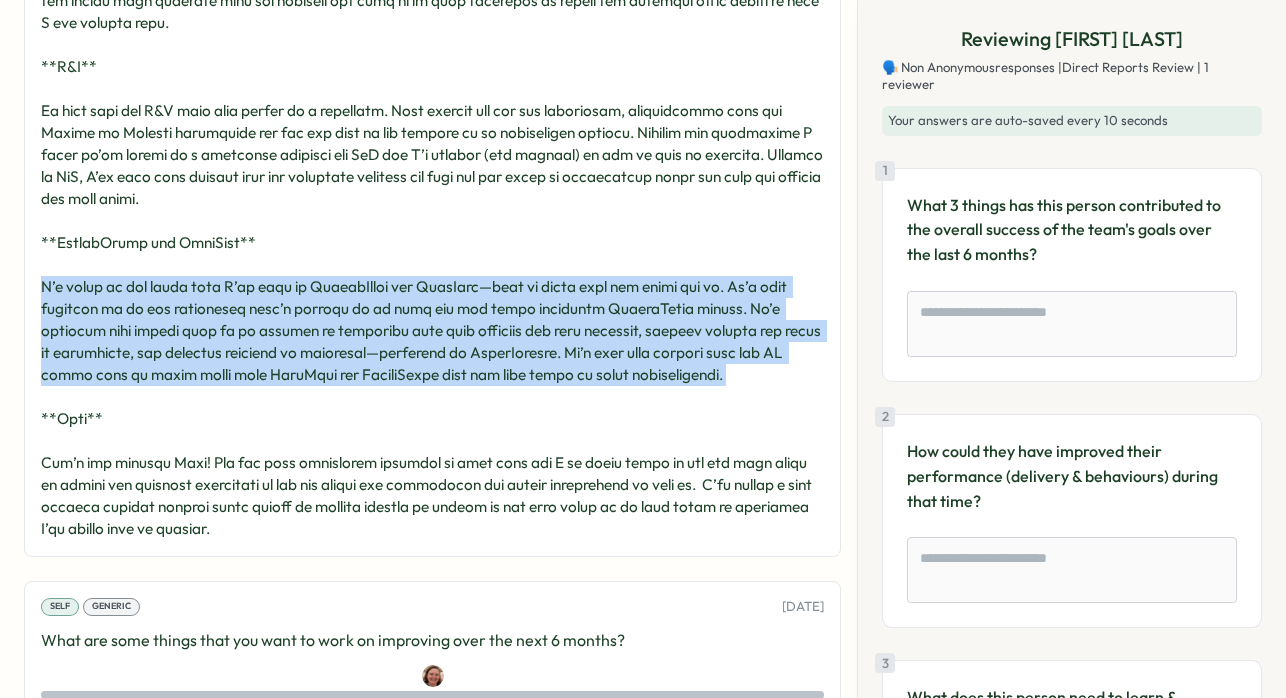 click on "Charley Watters  -" at bounding box center (432, 199) 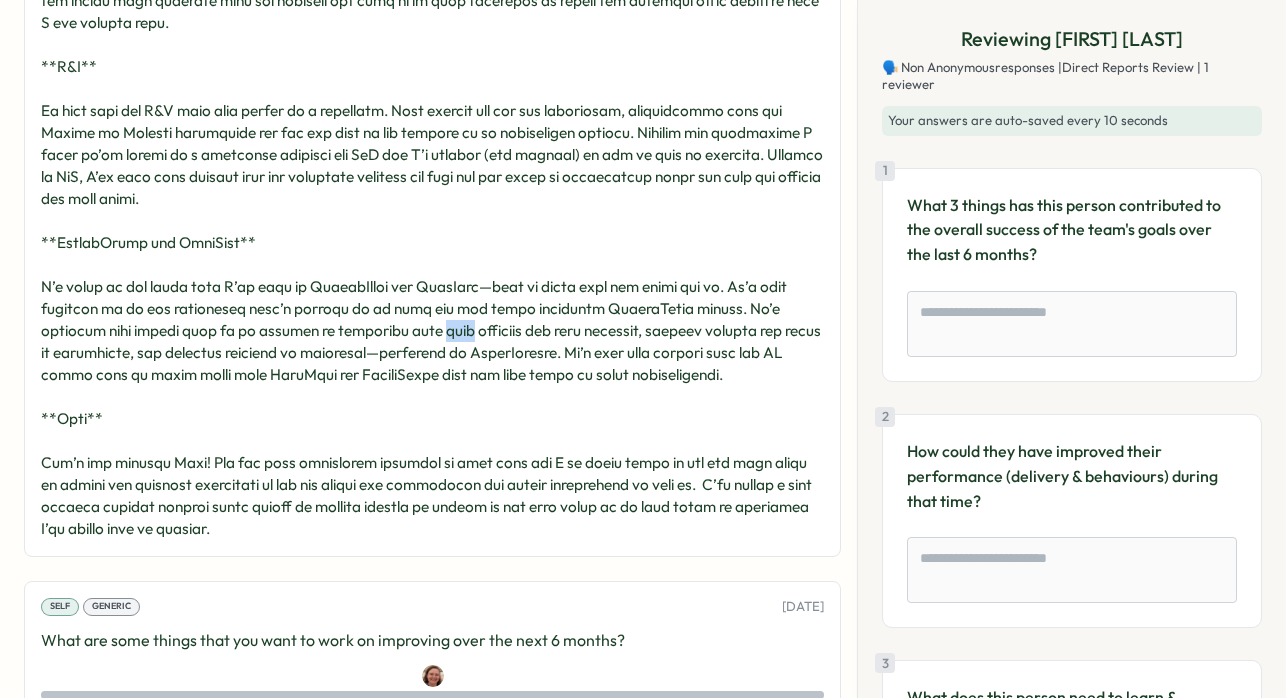 click on "Charley Watters  -" at bounding box center (432, 199) 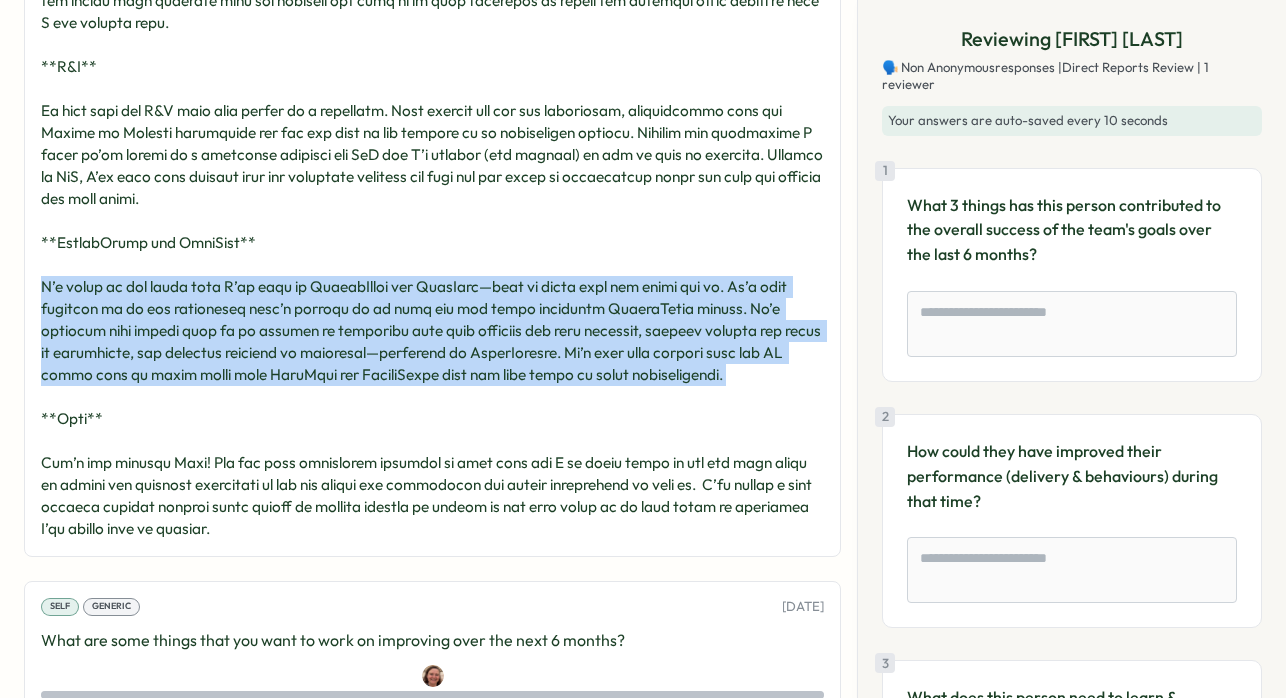 click on "Charley Watters  -" at bounding box center [432, 199] 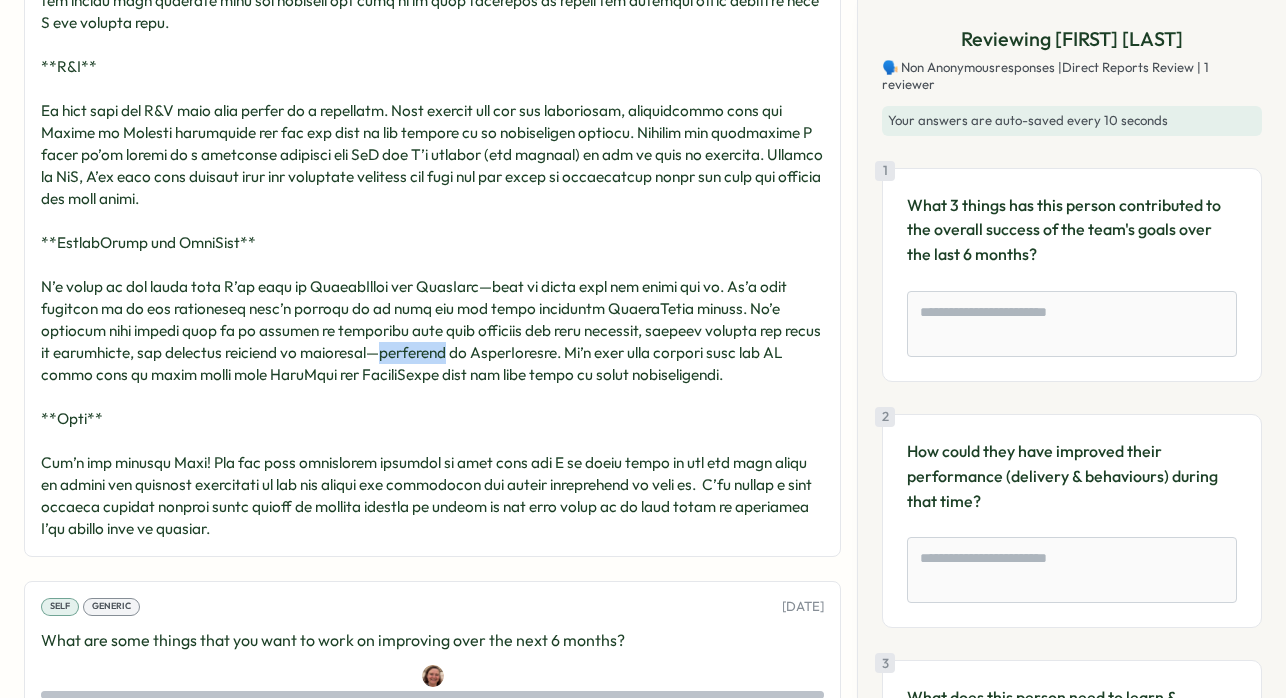 click on "Charley Watters  -" at bounding box center [432, 199] 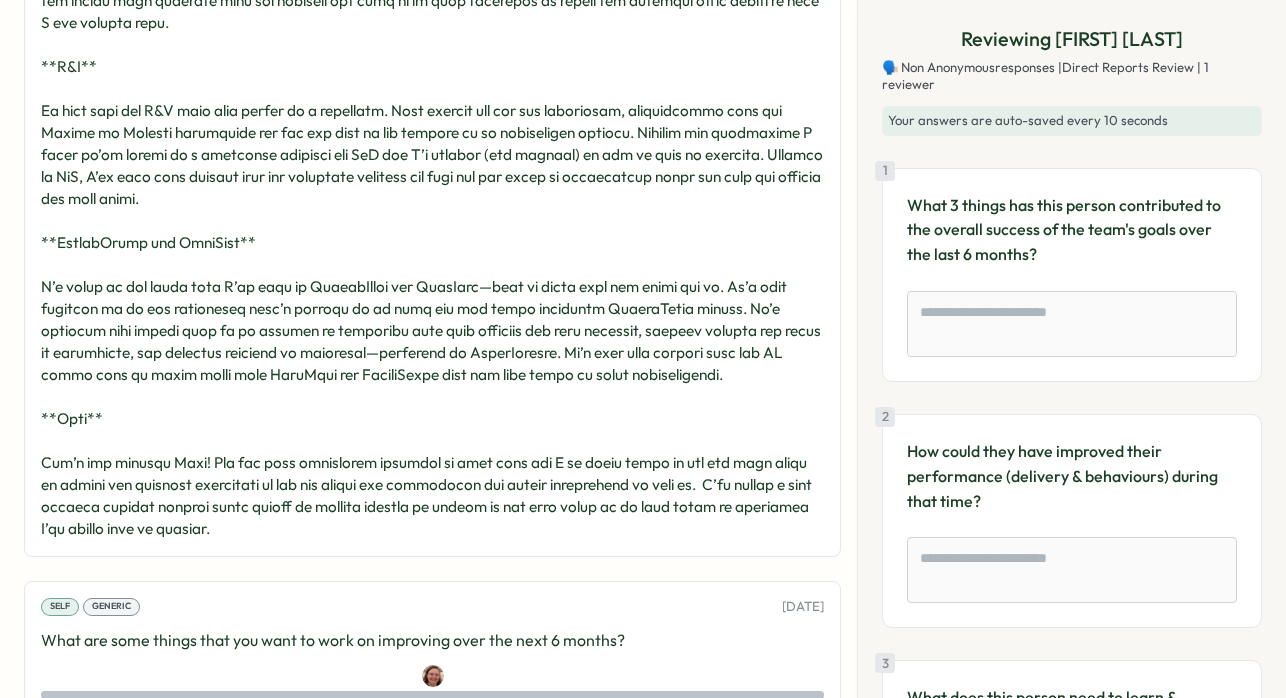 click on "Charley Watters  -" at bounding box center (432, 199) 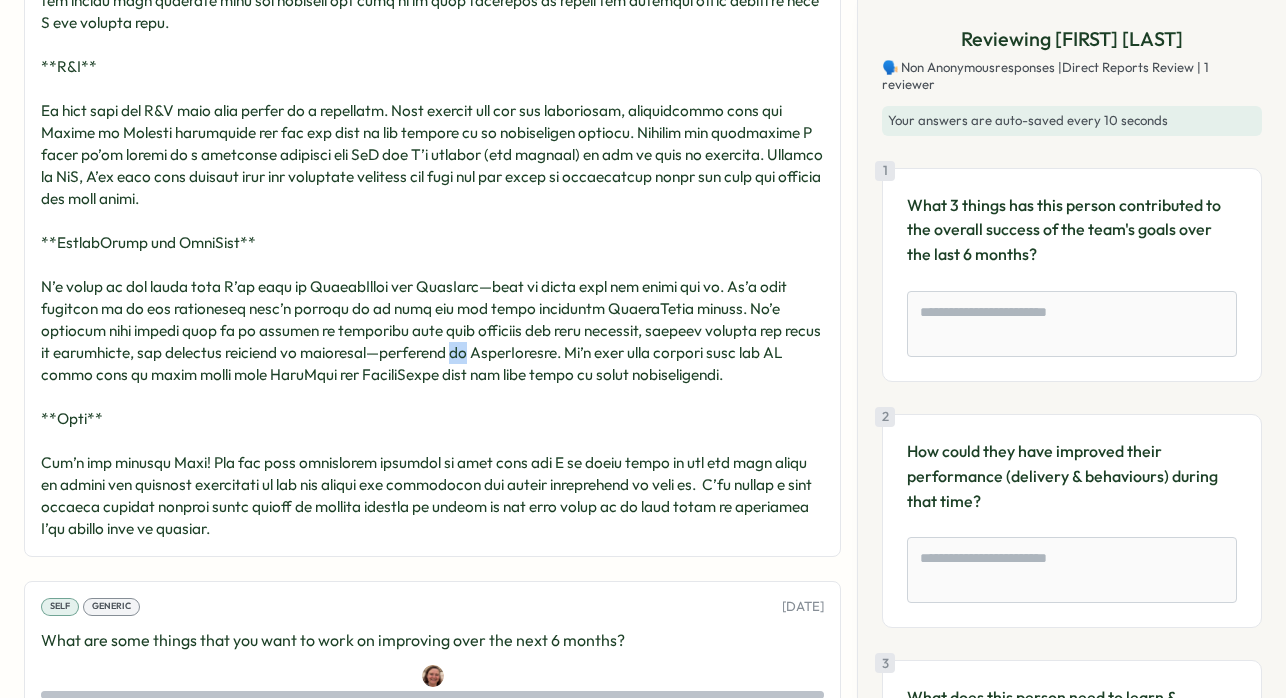 click on "Charley Watters  -" at bounding box center [432, 199] 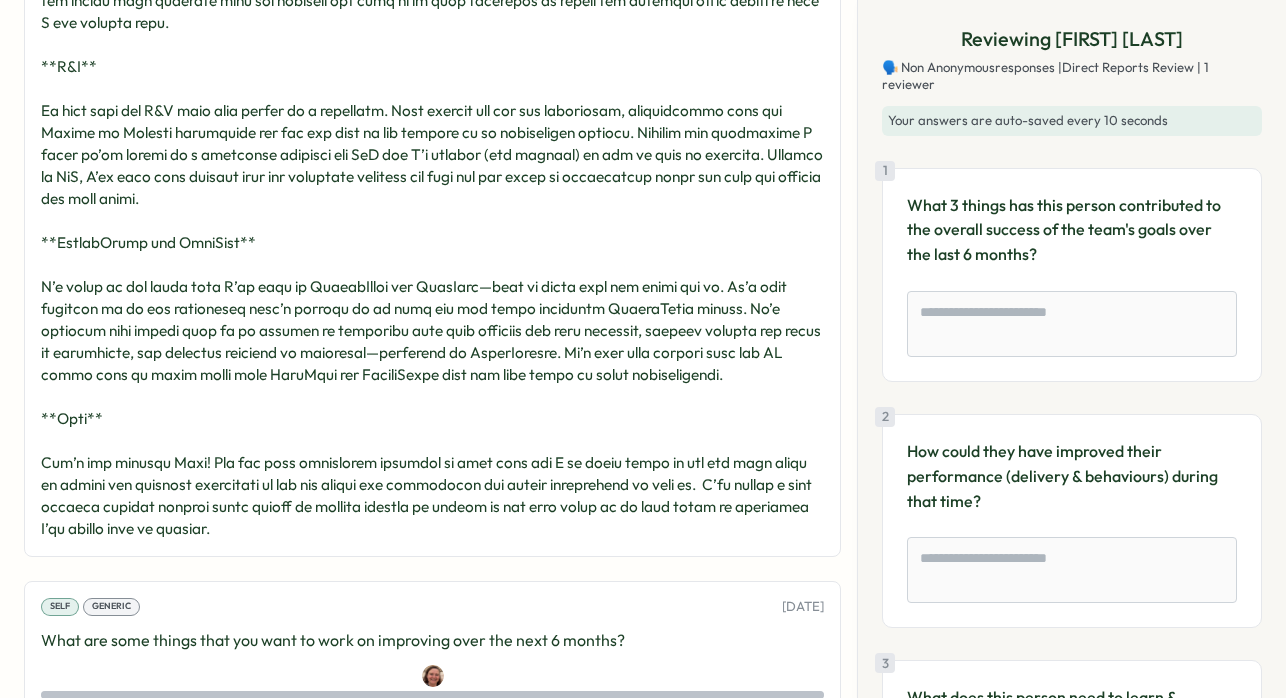 click on "Charley Watters  -" at bounding box center [432, 199] 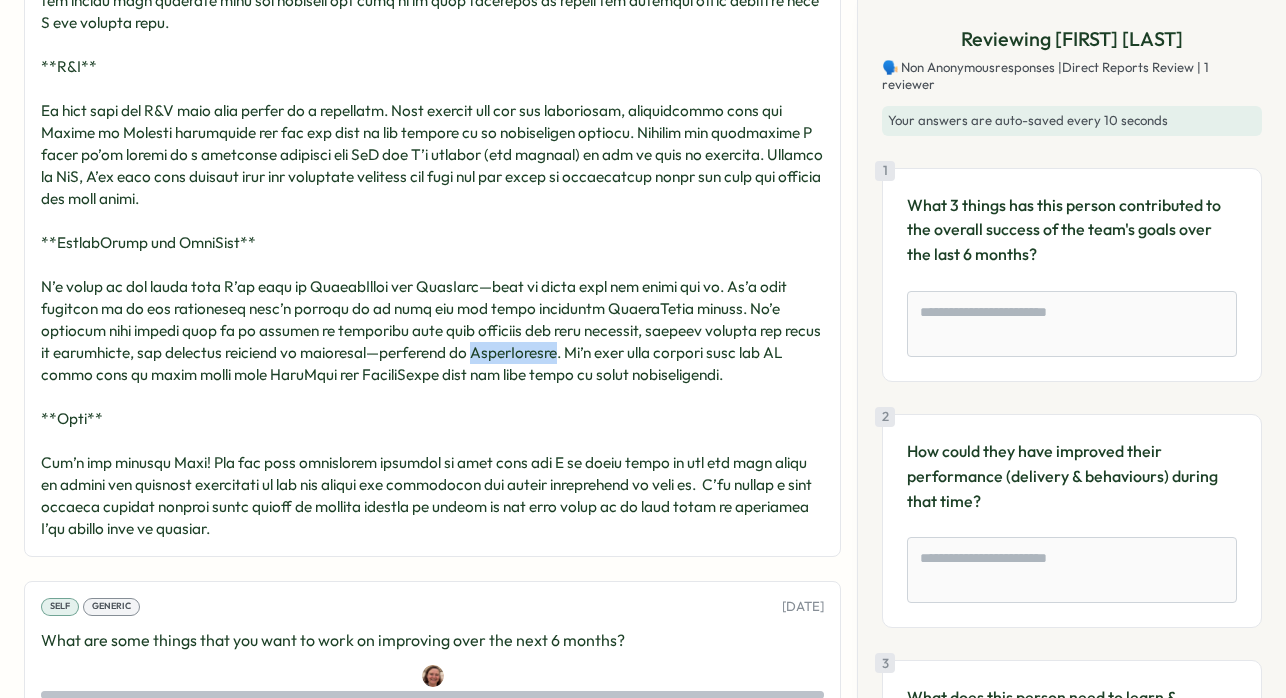 click on "Charley Watters  -" at bounding box center (432, 199) 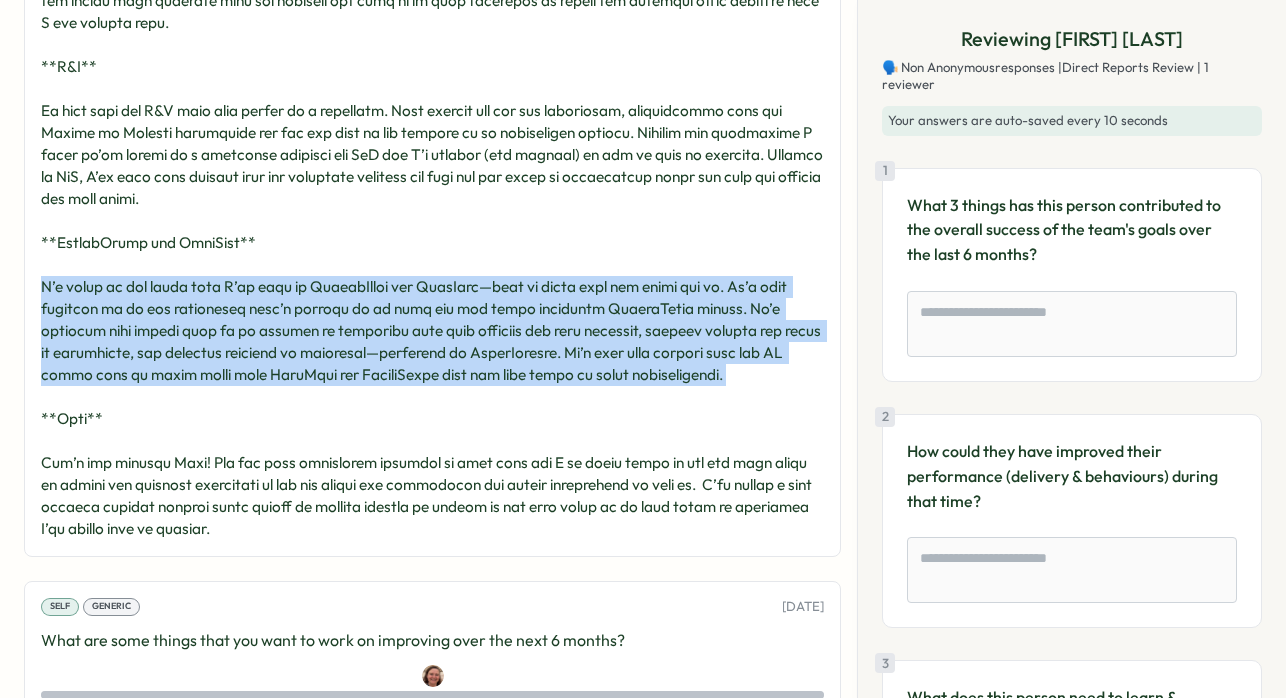 click on "Charley Watters  -" at bounding box center [432, 199] 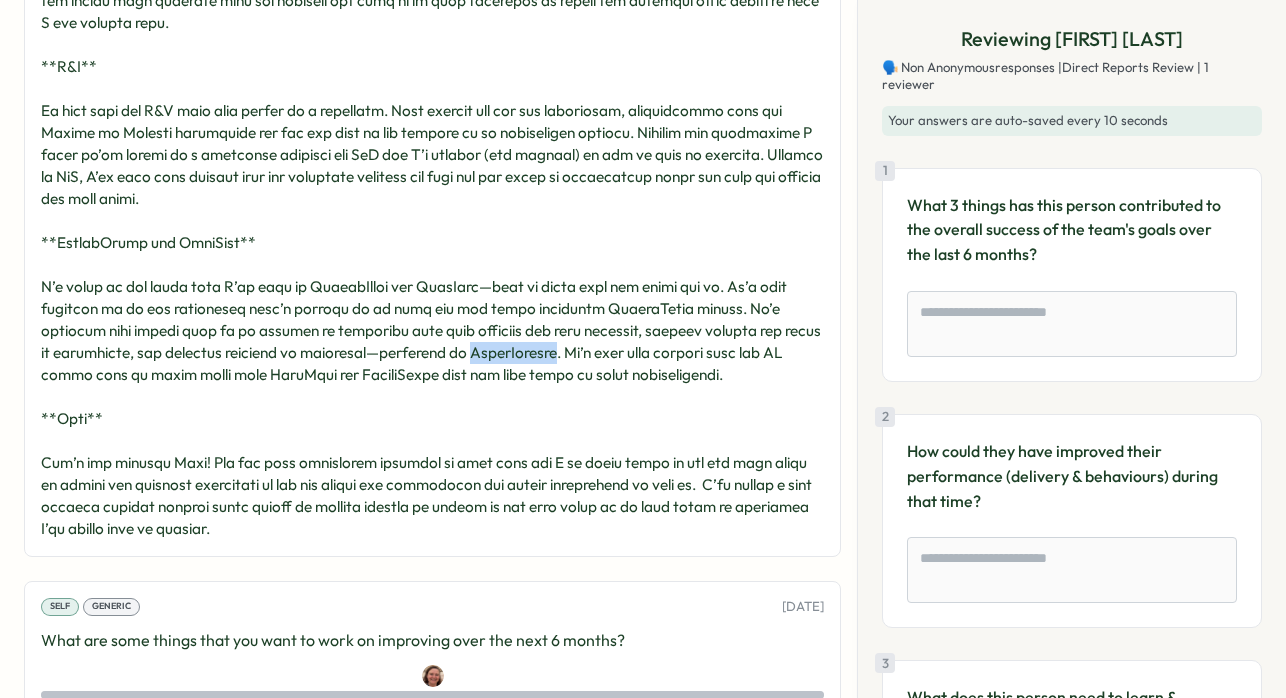 click on "Charley Watters  -" at bounding box center [432, 199] 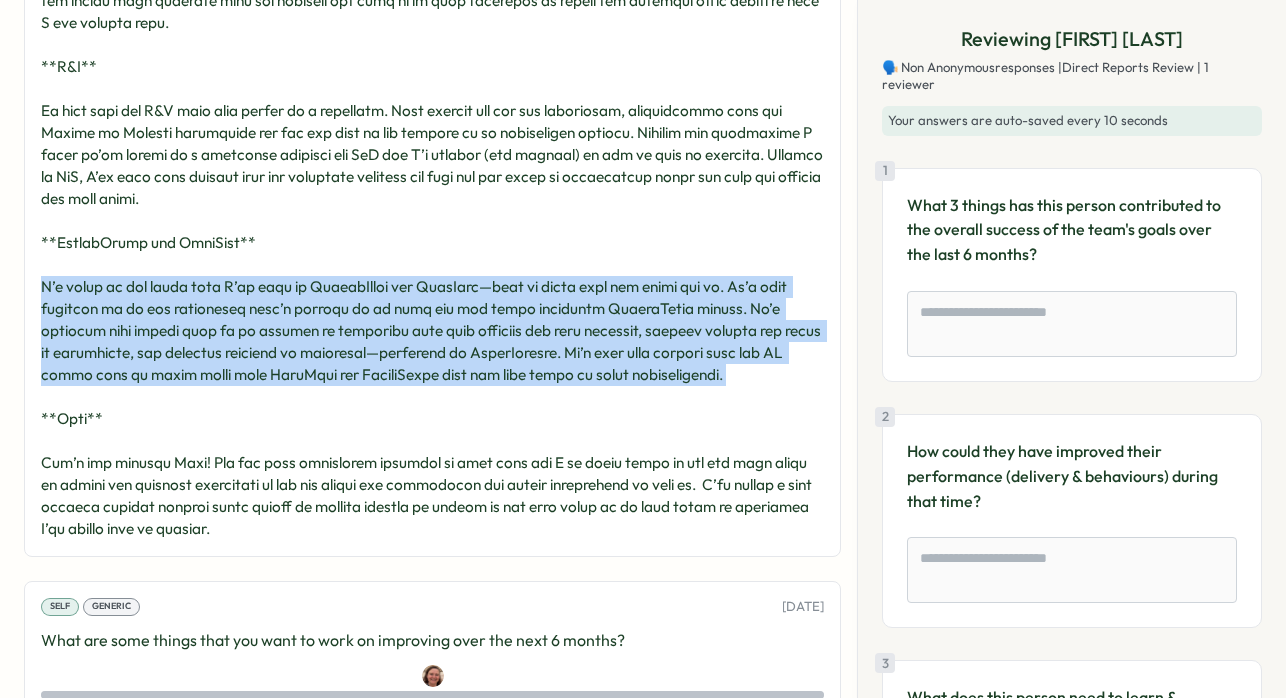 click on "Charley Watters  -" at bounding box center [432, 199] 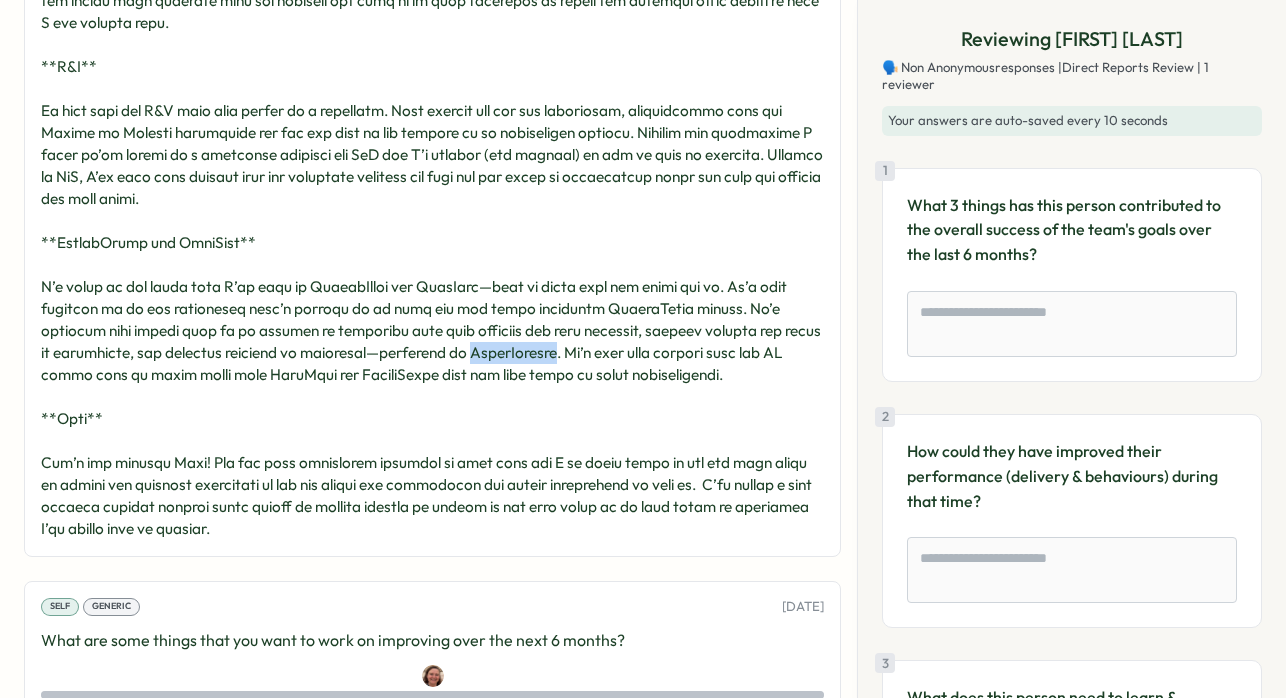 click on "Charley Watters  -" at bounding box center (432, 199) 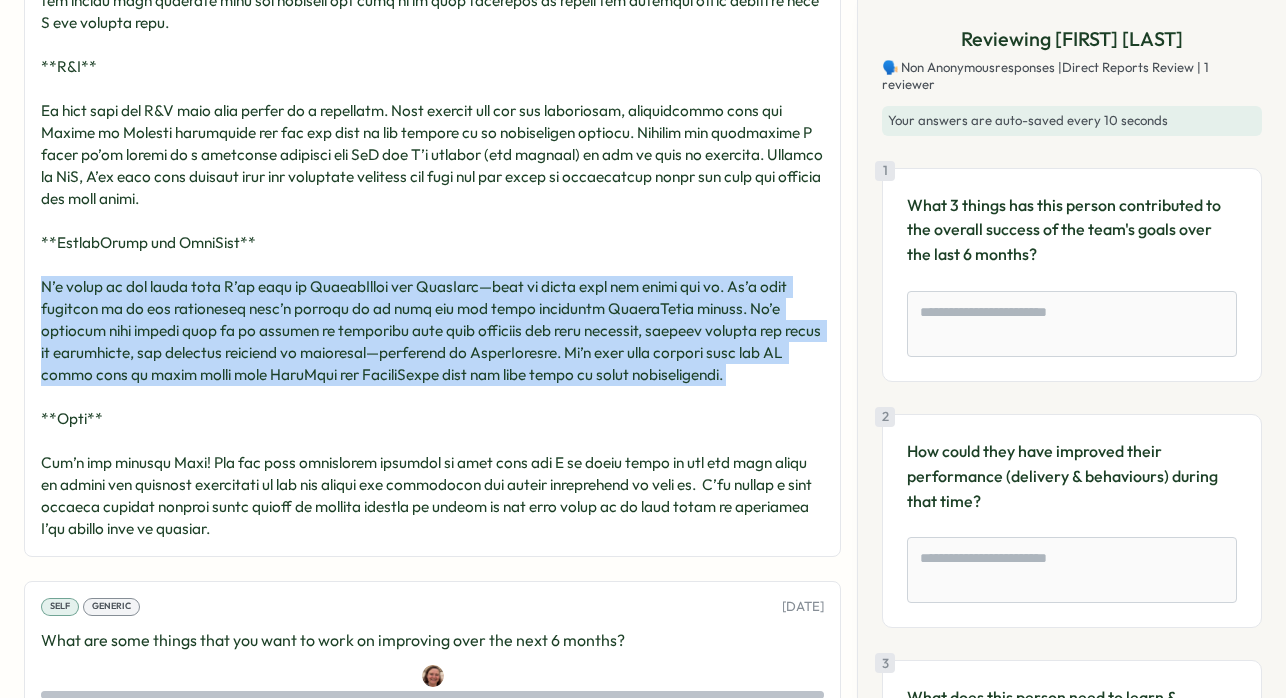click on "Charley Watters  -" at bounding box center (432, 199) 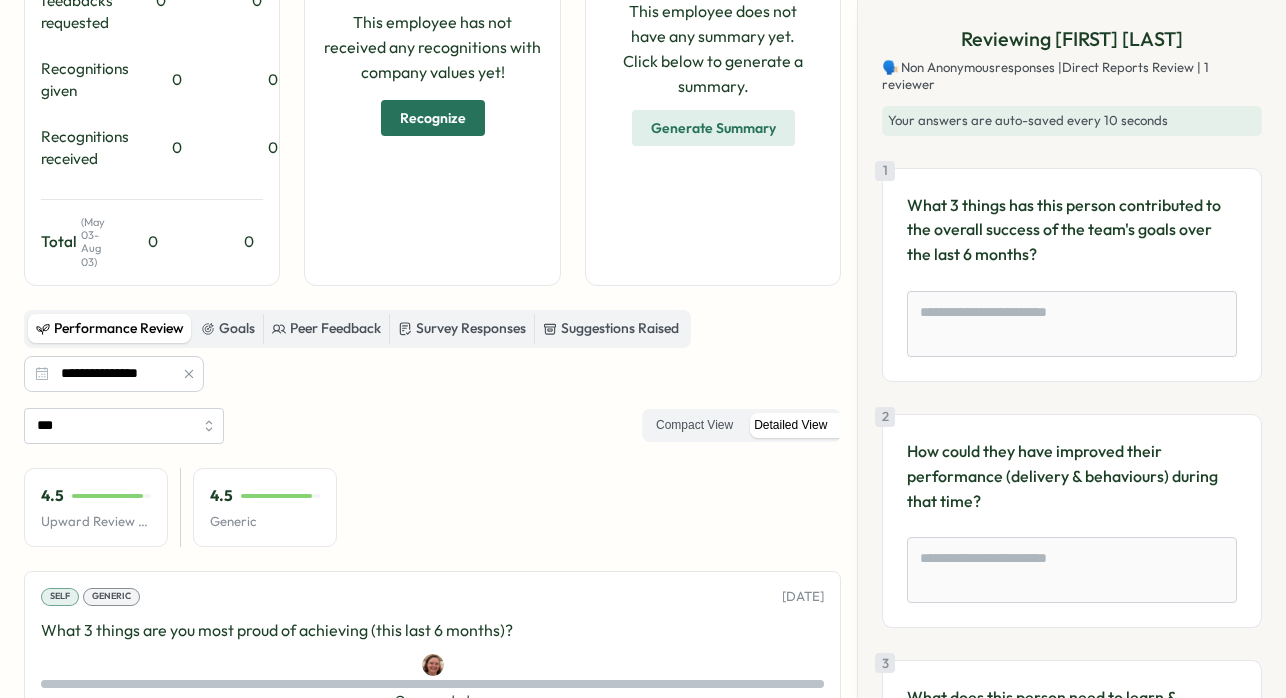 scroll, scrollTop: 0, scrollLeft: 0, axis: both 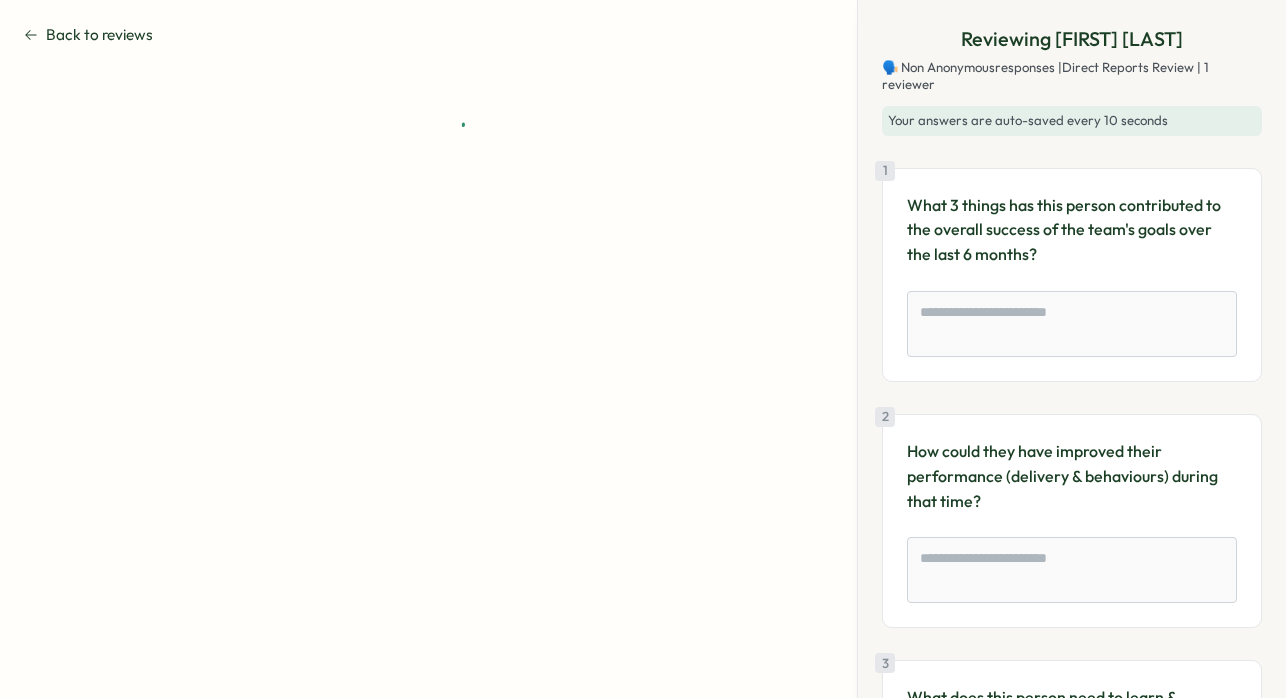 type on "*" 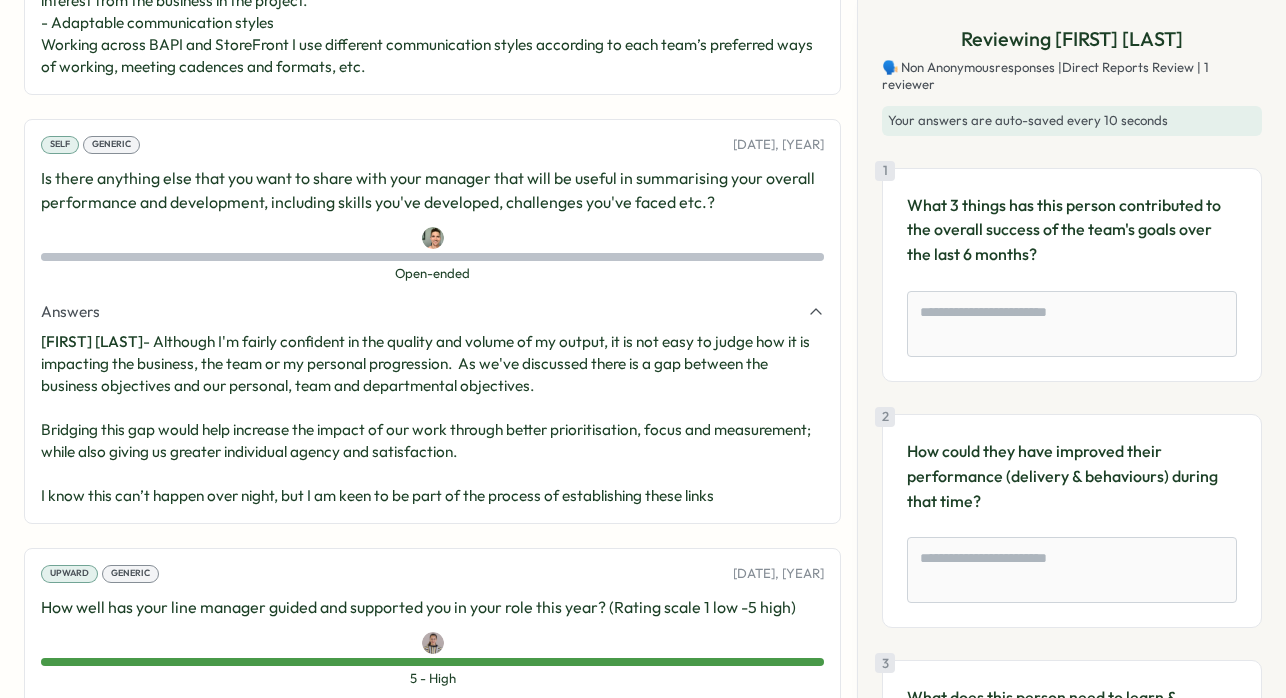 scroll, scrollTop: 2067, scrollLeft: 0, axis: vertical 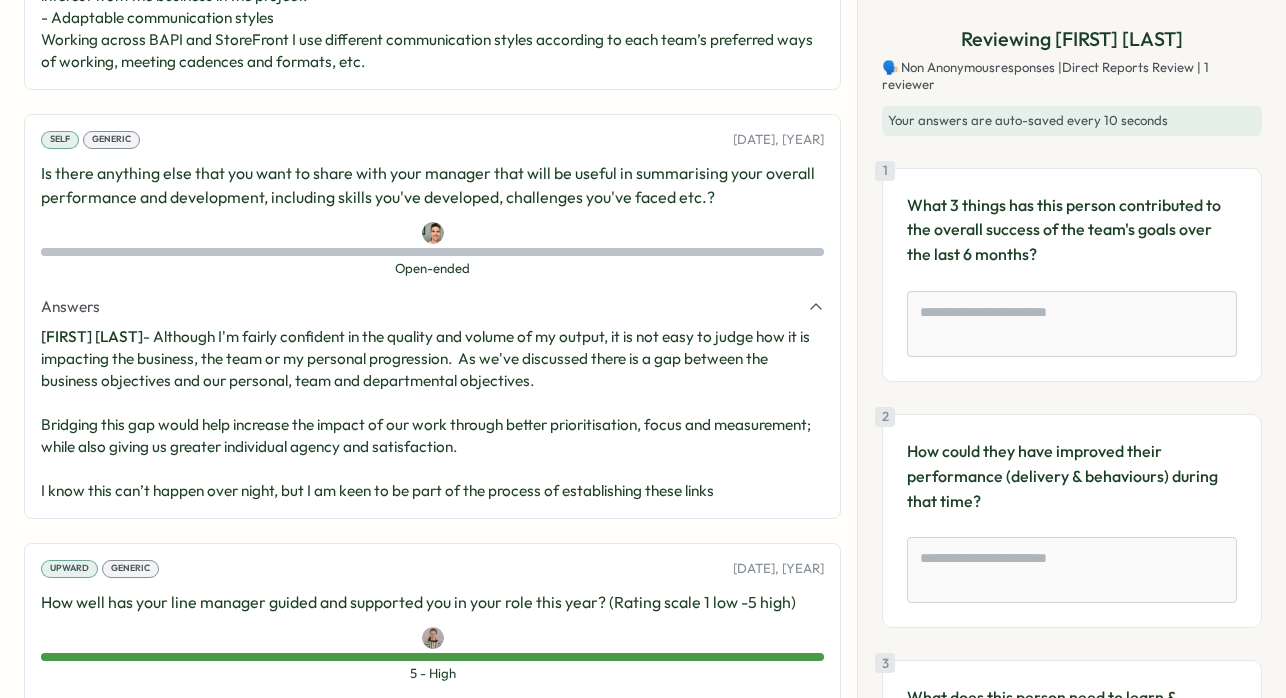 click on "Tobit Michael  -   Although I'm fairly confident in the quality and volume of my output, it is not easy to judge how it is impacting the business, the team or my personal progression.  As we've discussed there is a gap between the business objectives and our personal, team and departmental objectives.
Bridging this gap would help increase the impact of our work through better prioritisation, focus and measurement; while also giving us greater individual agency and satisfaction.
I know this can’t happen over night, but I am keen to be part of the process of establishing these links" at bounding box center (432, 414) 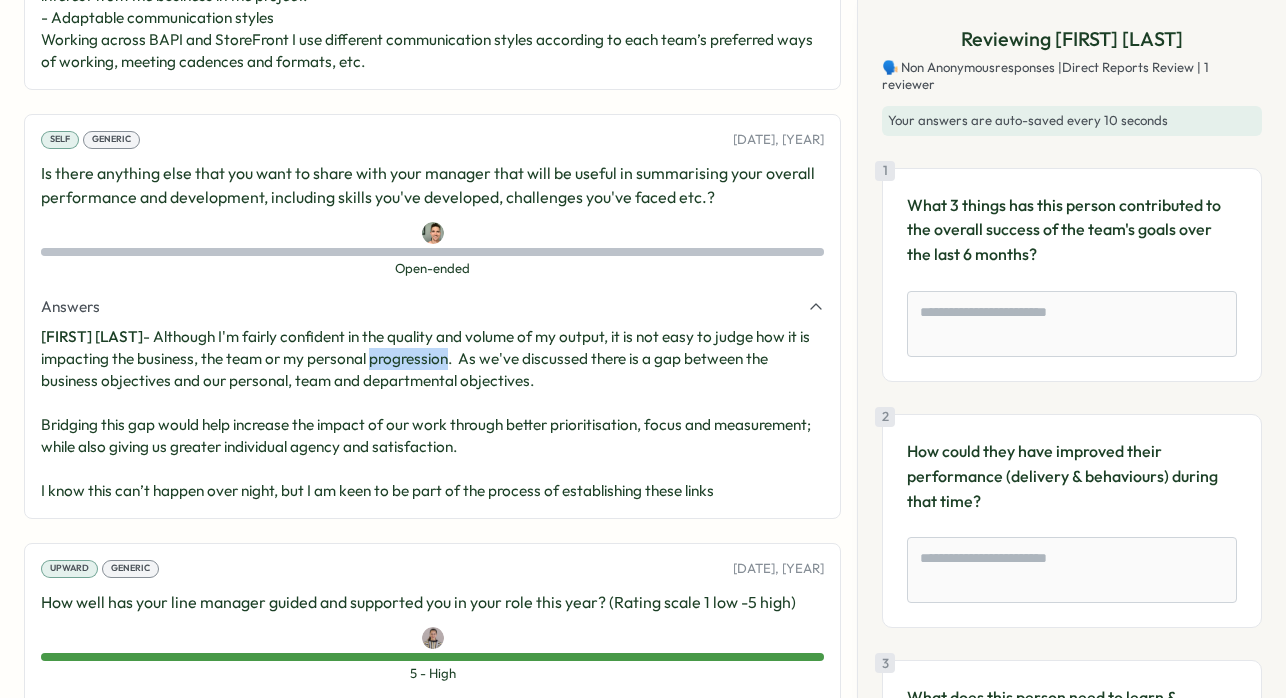 click on "Tobit Michael  -   Although I'm fairly confident in the quality and volume of my output, it is not easy to judge how it is impacting the business, the team or my personal progression.  As we've discussed there is a gap between the business objectives and our personal, team and departmental objectives.
Bridging this gap would help increase the impact of our work through better prioritisation, focus and measurement; while also giving us greater individual agency and satisfaction.
I know this can’t happen over night, but I am keen to be part of the process of establishing these links" at bounding box center (432, 414) 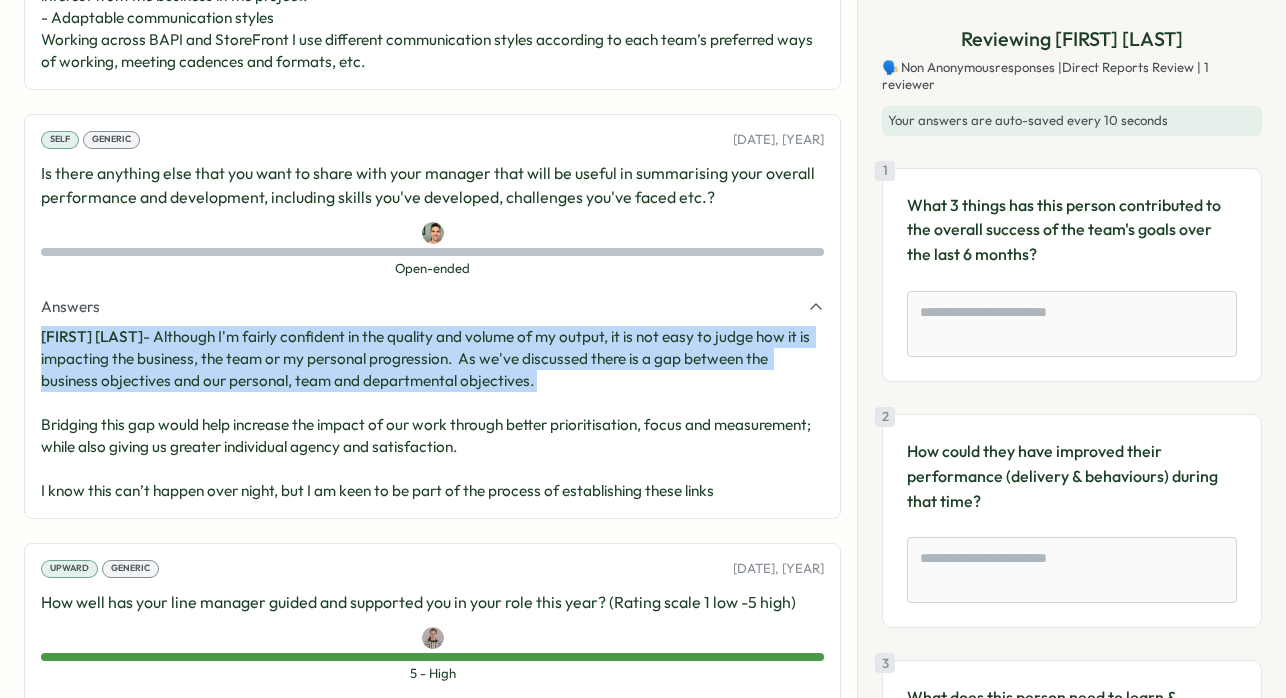click on "Tobit Michael  -   Although I'm fairly confident in the quality and volume of my output, it is not easy to judge how it is impacting the business, the team or my personal progression.  As we've discussed there is a gap between the business objectives and our personal, team and departmental objectives.
Bridging this gap would help increase the impact of our work through better prioritisation, focus and measurement; while also giving us greater individual agency and satisfaction.
I know this can’t happen over night, but I am keen to be part of the process of establishing these links" at bounding box center (432, 414) 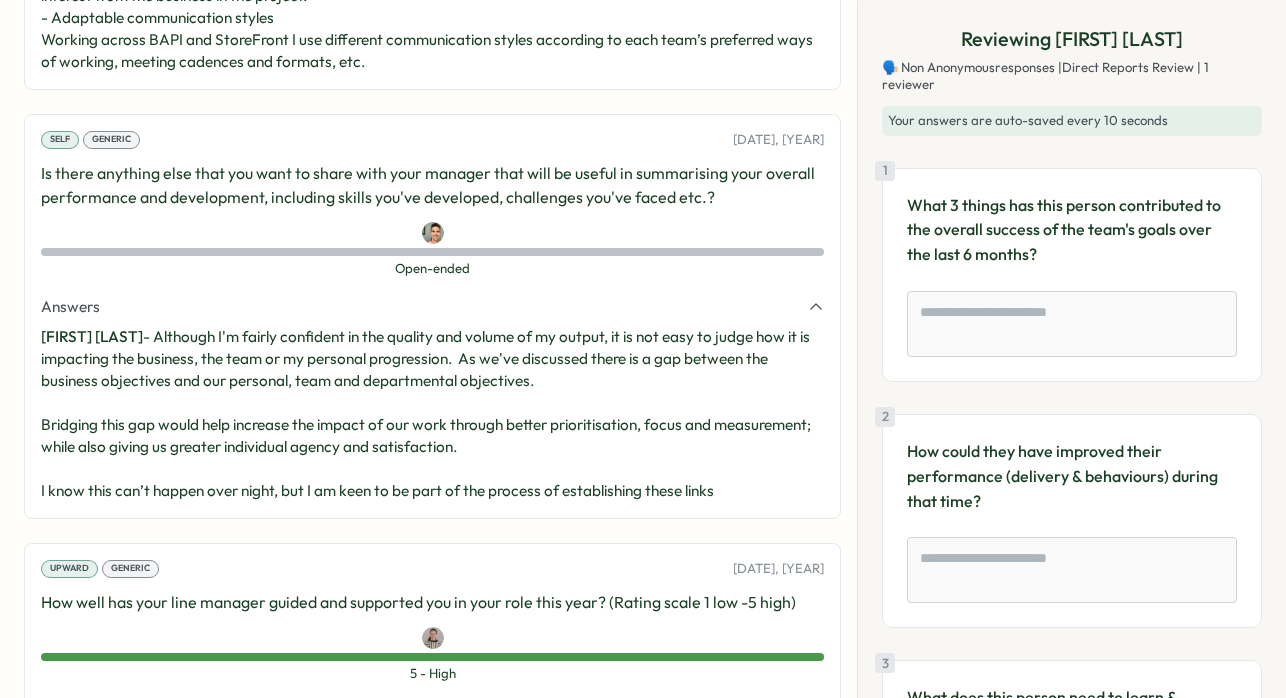 click on "Tobit Michael  -   Although I'm fairly confident in the quality and volume of my output, it is not easy to judge how it is impacting the business, the team or my personal progression.  As we've discussed there is a gap between the business objectives and our personal, team and departmental objectives.
Bridging this gap would help increase the impact of our work through better prioritisation, focus and measurement; while also giving us greater individual agency and satisfaction.
I know this can’t happen over night, but I am keen to be part of the process of establishing these links" at bounding box center [432, 414] 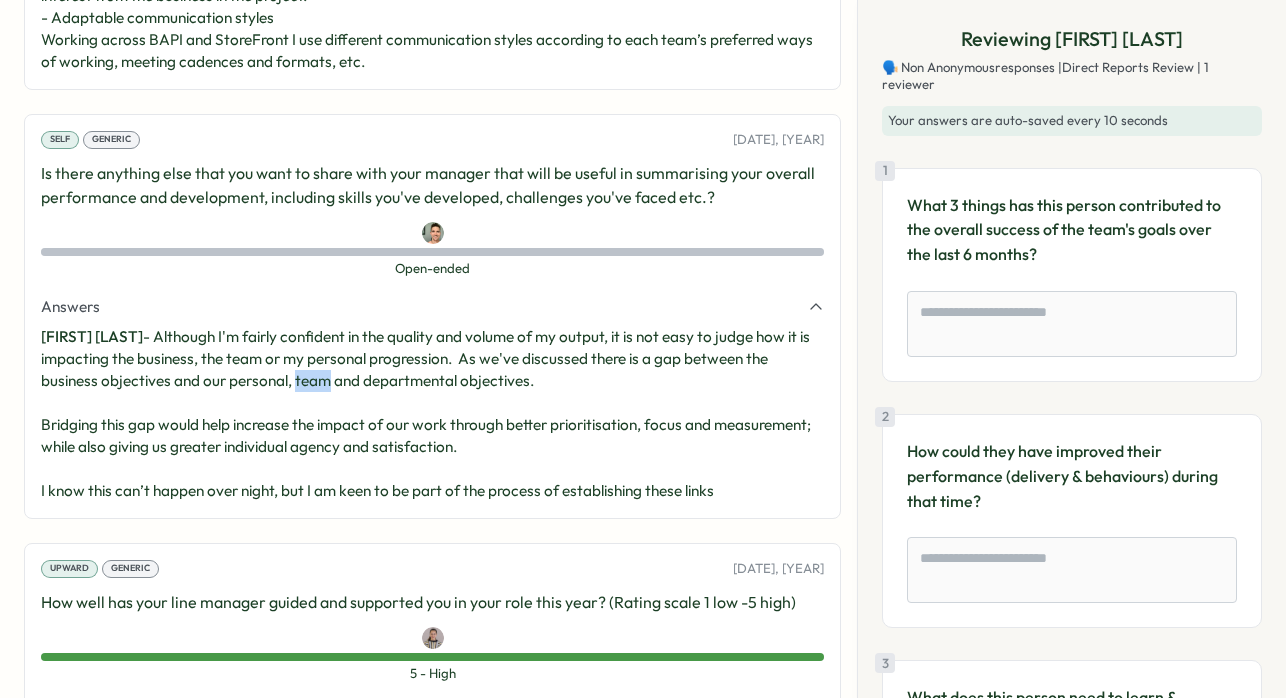 click on "Tobit Michael  -   Although I'm fairly confident in the quality and volume of my output, it is not easy to judge how it is impacting the business, the team or my personal progression.  As we've discussed there is a gap between the business objectives and our personal, team and departmental objectives.
Bridging this gap would help increase the impact of our work through better prioritisation, focus and measurement; while also giving us greater individual agency and satisfaction.
I know this can’t happen over night, but I am keen to be part of the process of establishing these links" at bounding box center [432, 414] 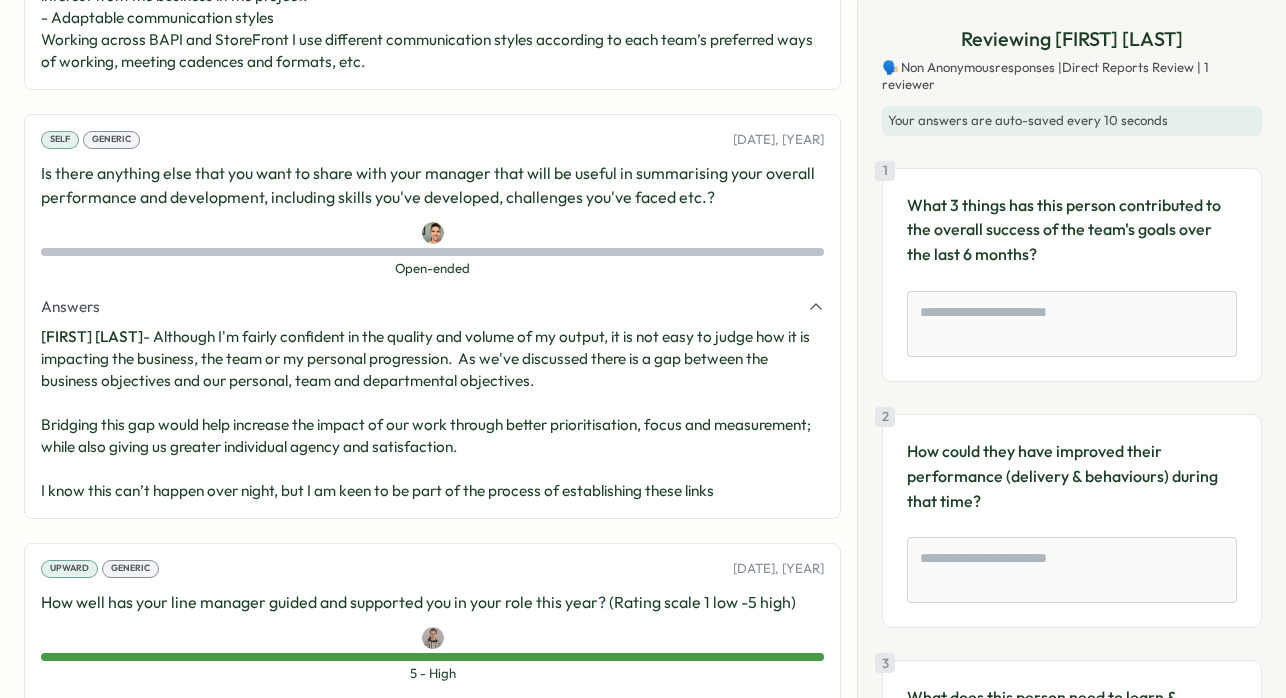 click on "Tobit Michael  -   Although I'm fairly confident in the quality and volume of my output, it is not easy to judge how it is impacting the business, the team or my personal progression.  As we've discussed there is a gap between the business objectives and our personal, team and departmental objectives.
Bridging this gap would help increase the impact of our work through better prioritisation, focus and measurement; while also giving us greater individual agency and satisfaction.
I know this can’t happen over night, but I am keen to be part of the process of establishing these links" at bounding box center (432, 414) 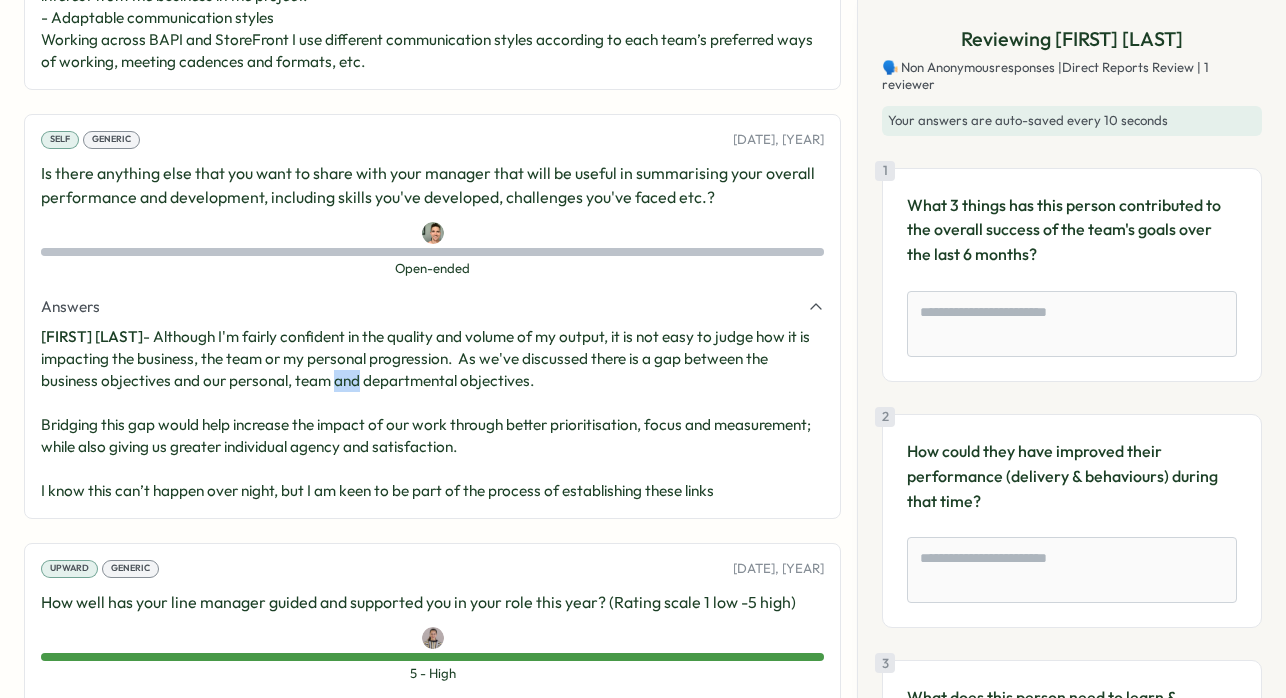 click on "Tobit Michael  -   Although I'm fairly confident in the quality and volume of my output, it is not easy to judge how it is impacting the business, the team or my personal progression.  As we've discussed there is a gap between the business objectives and our personal, team and departmental objectives.
Bridging this gap would help increase the impact of our work through better prioritisation, focus and measurement; while also giving us greater individual agency and satisfaction.
I know this can’t happen over night, but I am keen to be part of the process of establishing these links" at bounding box center [432, 414] 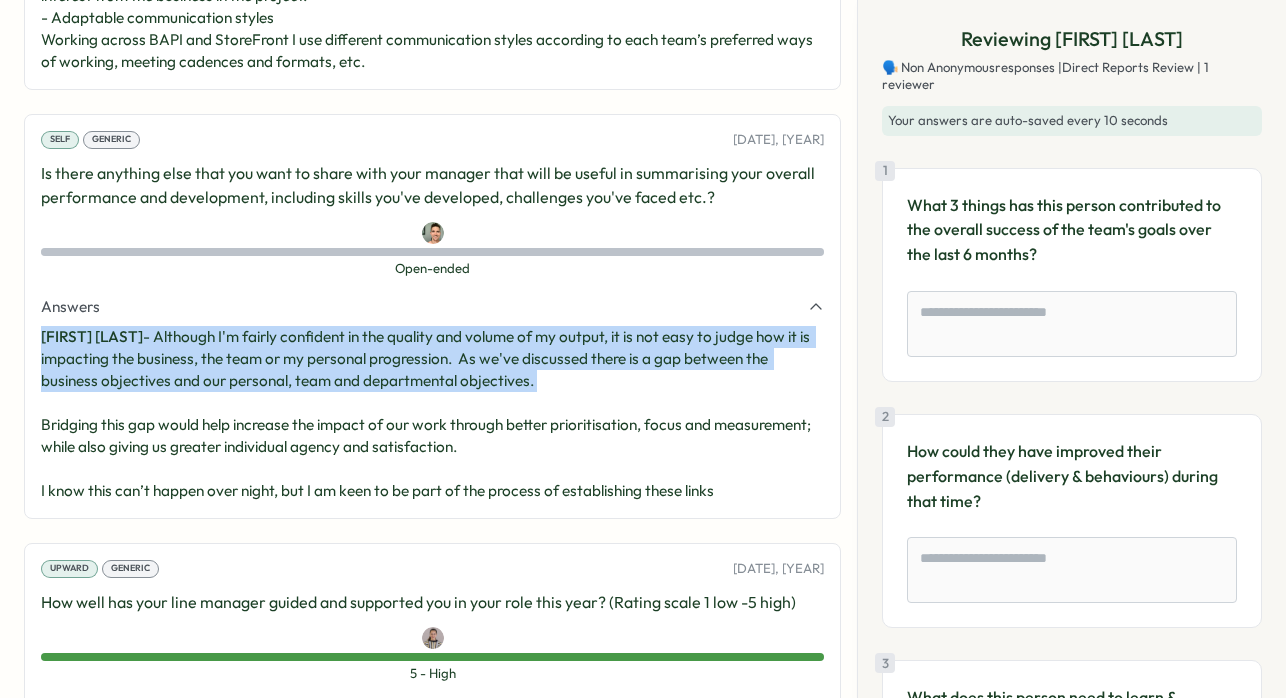 click on "Tobit Michael  -   Although I'm fairly confident in the quality and volume of my output, it is not easy to judge how it is impacting the business, the team or my personal progression.  As we've discussed there is a gap between the business objectives and our personal, team and departmental objectives.
Bridging this gap would help increase the impact of our work through better prioritisation, focus and measurement; while also giving us greater individual agency and satisfaction.
I know this can’t happen over night, but I am keen to be part of the process of establishing these links" at bounding box center (432, 414) 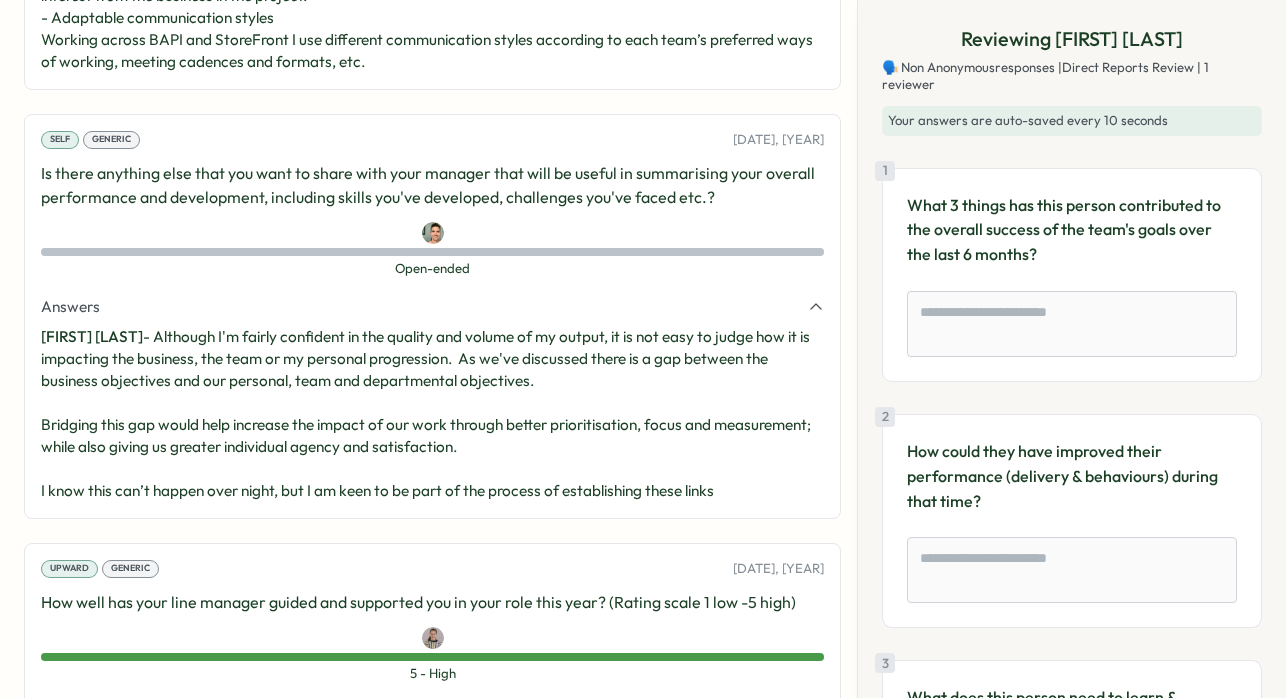 click on "Tobit Michael  -   Although I'm fairly confident in the quality and volume of my output, it is not easy to judge how it is impacting the business, the team or my personal progression.  As we've discussed there is a gap between the business objectives and our personal, team and departmental objectives.
Bridging this gap would help increase the impact of our work through better prioritisation, focus and measurement; while also giving us greater individual agency and satisfaction.
I know this can’t happen over night, but I am keen to be part of the process of establishing these links" at bounding box center [432, 414] 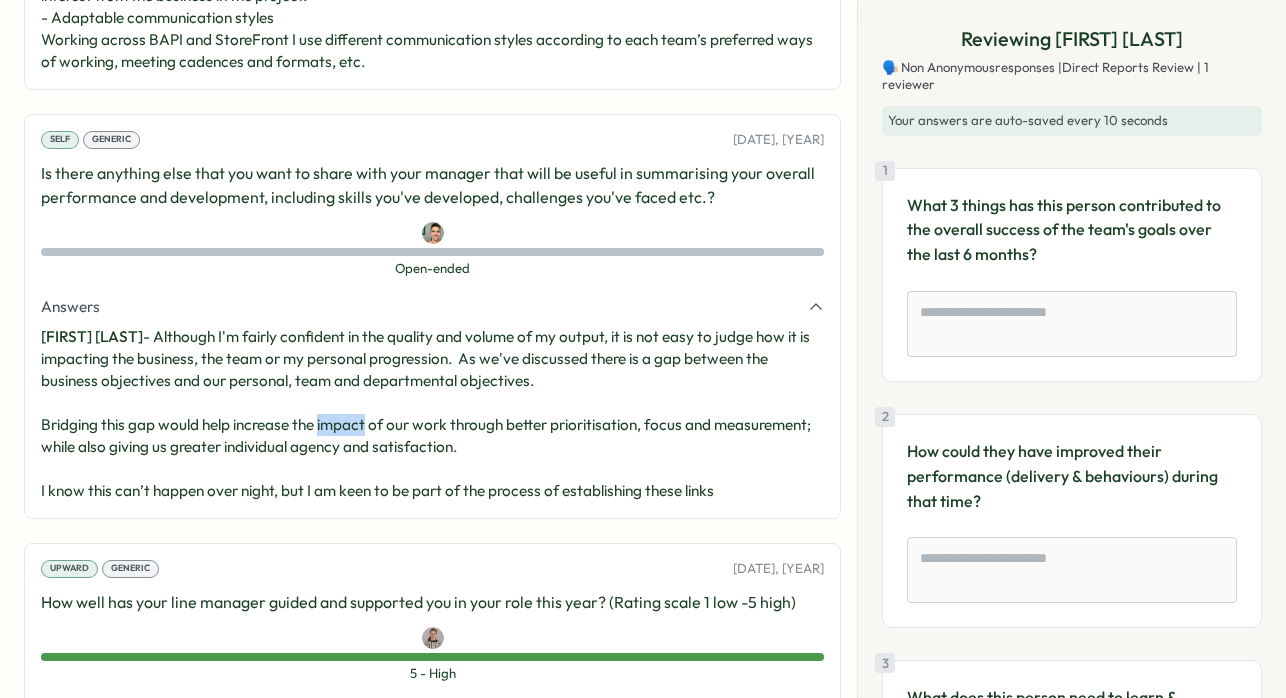 click on "Tobit Michael  -   Although I'm fairly confident in the quality and volume of my output, it is not easy to judge how it is impacting the business, the team or my personal progression.  As we've discussed there is a gap between the business objectives and our personal, team and departmental objectives.
Bridging this gap would help increase the impact of our work through better prioritisation, focus and measurement; while also giving us greater individual agency and satisfaction.
I know this can’t happen over night, but I am keen to be part of the process of establishing these links" at bounding box center (432, 414) 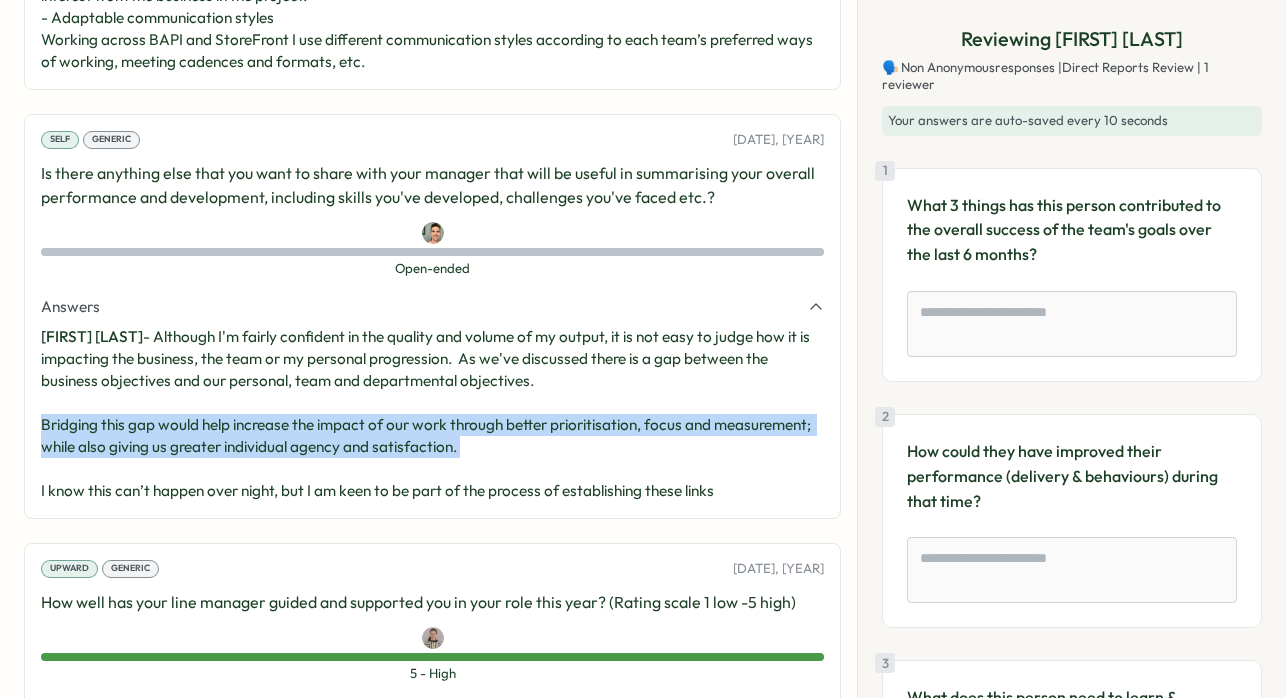 click on "Tobit Michael  -   Although I'm fairly confident in the quality and volume of my output, it is not easy to judge how it is impacting the business, the team or my personal progression.  As we've discussed there is a gap between the business objectives and our personal, team and departmental objectives.
Bridging this gap would help increase the impact of our work through better prioritisation, focus and measurement; while also giving us greater individual agency and satisfaction.
I know this can’t happen over night, but I am keen to be part of the process of establishing these links" at bounding box center (432, 414) 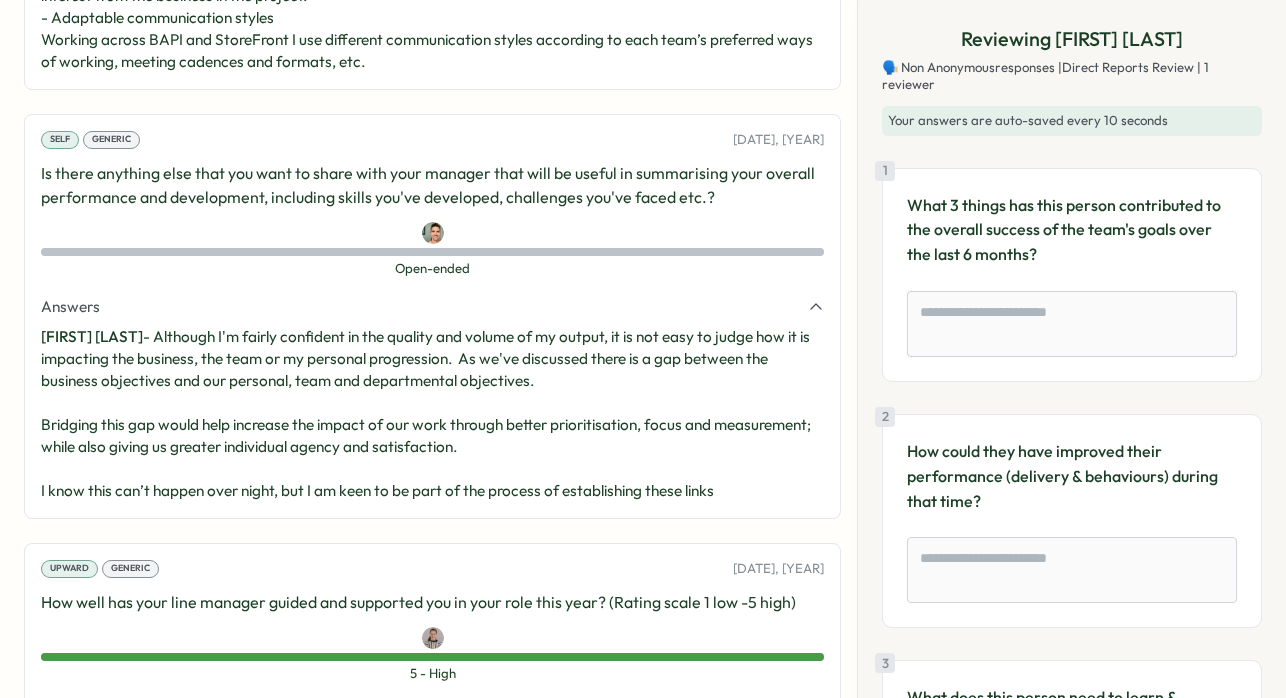 click on "Tobit Michael  -   Although I'm fairly confident in the quality and volume of my output, it is not easy to judge how it is impacting the business, the team or my personal progression.  As we've discussed there is a gap between the business objectives and our personal, team and departmental objectives.
Bridging this gap would help increase the impact of our work through better prioritisation, focus and measurement; while also giving us greater individual agency and satisfaction.
I know this can’t happen over night, but I am keen to be part of the process of establishing these links" at bounding box center [432, 414] 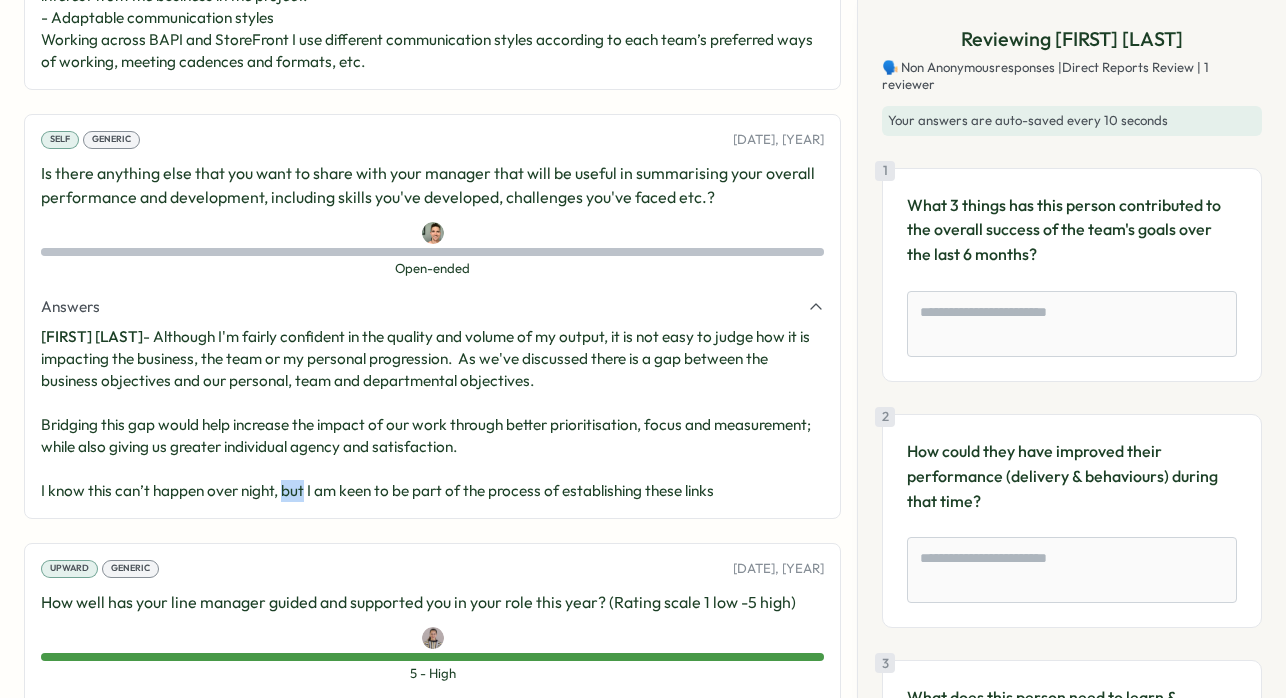 click on "Tobit Michael  -   Although I'm fairly confident in the quality and volume of my output, it is not easy to judge how it is impacting the business, the team or my personal progression.  As we've discussed there is a gap between the business objectives and our personal, team and departmental objectives.
Bridging this gap would help increase the impact of our work through better prioritisation, focus and measurement; while also giving us greater individual agency and satisfaction.
I know this can’t happen over night, but I am keen to be part of the process of establishing these links" at bounding box center [432, 414] 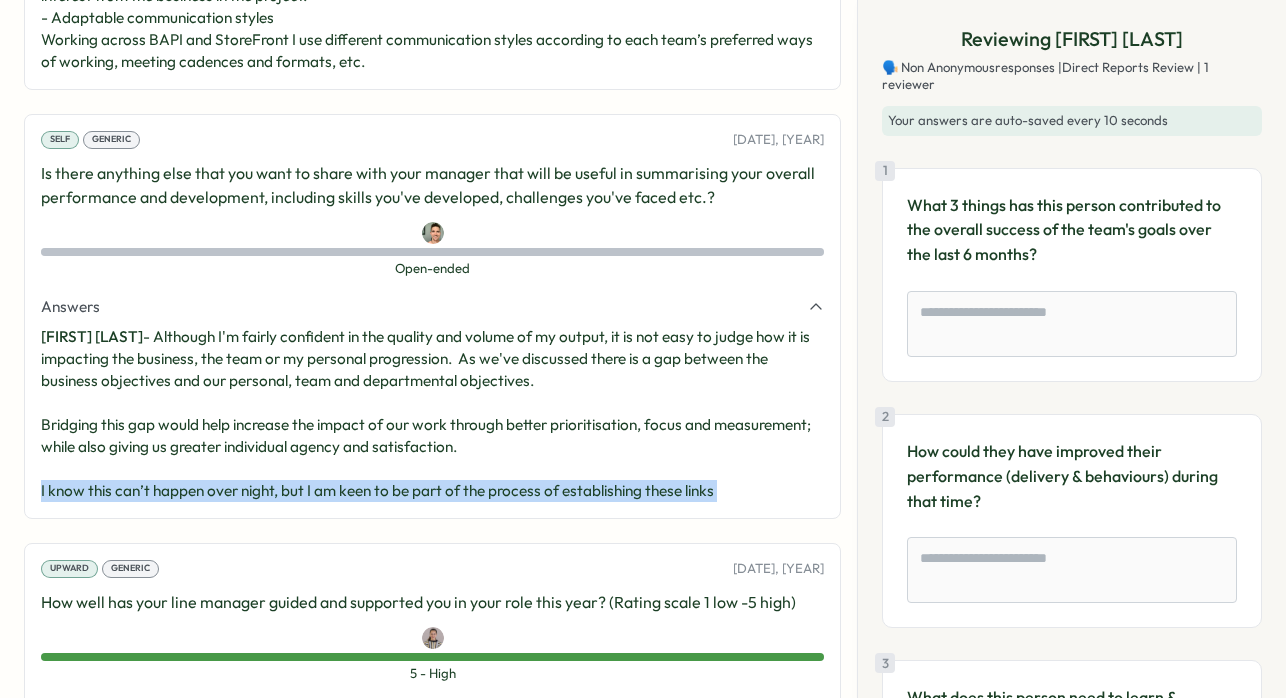 click on "Tobit Michael  -   Although I'm fairly confident in the quality and volume of my output, it is not easy to judge how it is impacting the business, the team or my personal progression.  As we've discussed there is a gap between the business objectives and our personal, team and departmental objectives.
Bridging this gap would help increase the impact of our work through better prioritisation, focus and measurement; while also giving us greater individual agency and satisfaction.
I know this can’t happen over night, but I am keen to be part of the process of establishing these links" at bounding box center [432, 414] 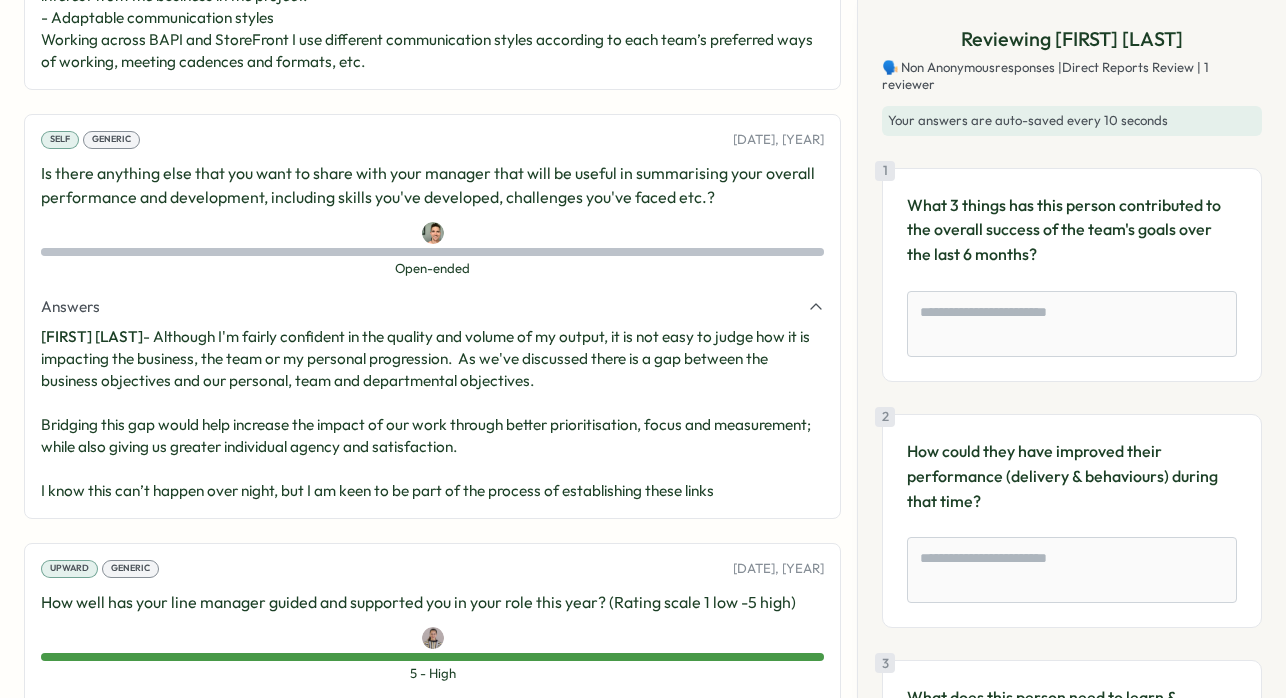 click on "Tobit Michael  -   Although I'm fairly confident in the quality and volume of my output, it is not easy to judge how it is impacting the business, the team or my personal progression.  As we've discussed there is a gap between the business objectives and our personal, team and departmental objectives.
Bridging this gap would help increase the impact of our work through better prioritisation, focus and measurement; while also giving us greater individual agency and satisfaction.
I know this can’t happen over night, but I am keen to be part of the process of establishing these links" at bounding box center [432, 414] 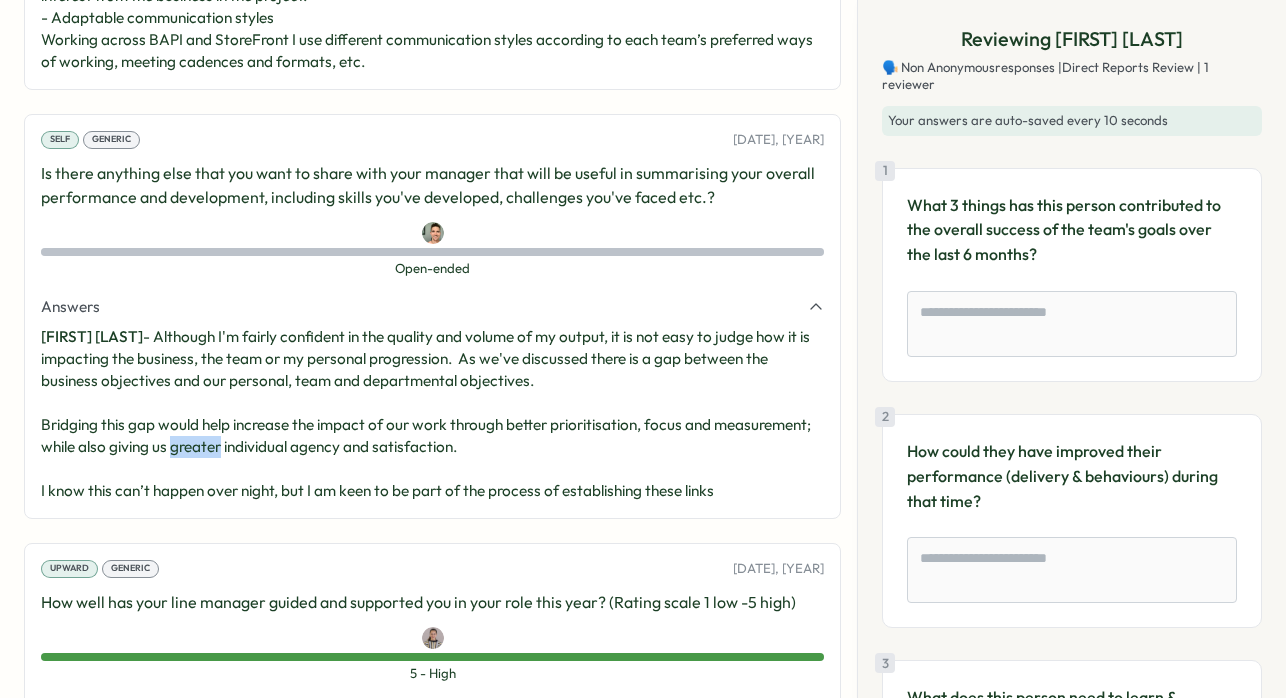 click on "Tobit Michael  -   Although I'm fairly confident in the quality and volume of my output, it is not easy to judge how it is impacting the business, the team or my personal progression.  As we've discussed there is a gap between the business objectives and our personal, team and departmental objectives.
Bridging this gap would help increase the impact of our work through better prioritisation, focus and measurement; while also giving us greater individual agency and satisfaction.
I know this can’t happen over night, but I am keen to be part of the process of establishing these links" at bounding box center (432, 414) 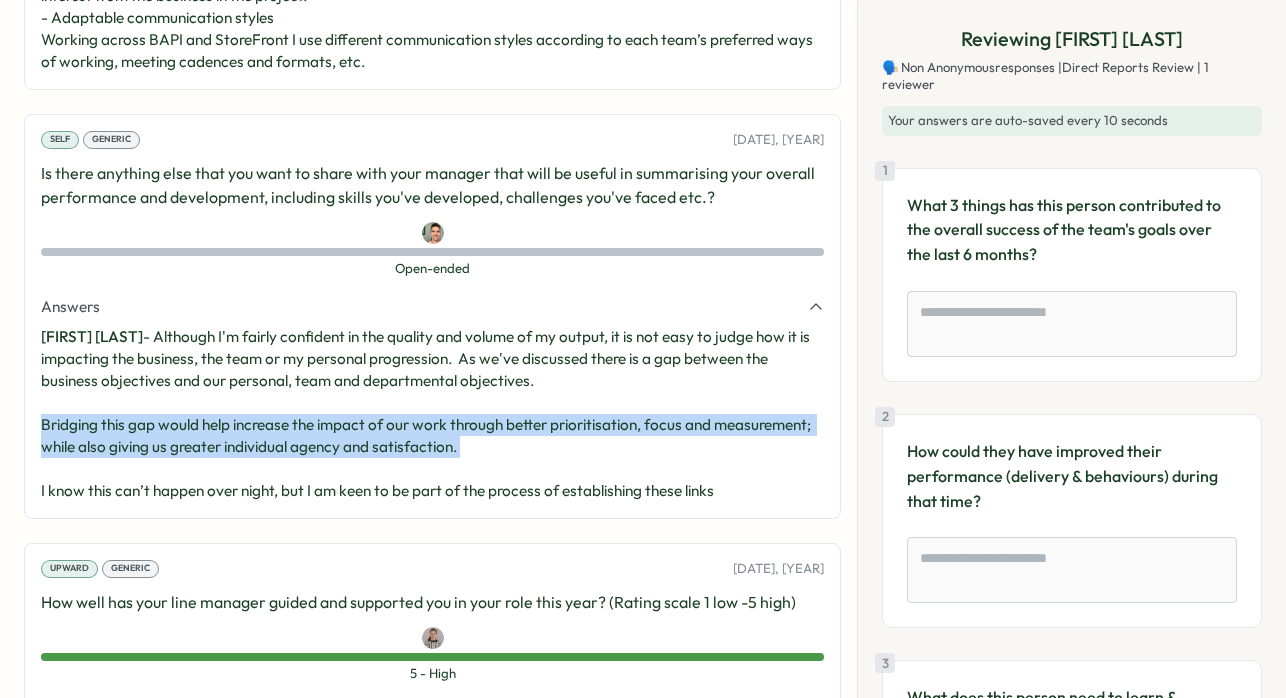 click on "Tobit Michael  -   Although I'm fairly confident in the quality and volume of my output, it is not easy to judge how it is impacting the business, the team or my personal progression.  As we've discussed there is a gap between the business objectives and our personal, team and departmental objectives.
Bridging this gap would help increase the impact of our work through better prioritisation, focus and measurement; while also giving us greater individual agency and satisfaction.
I know this can’t happen over night, but I am keen to be part of the process of establishing these links" at bounding box center [432, 414] 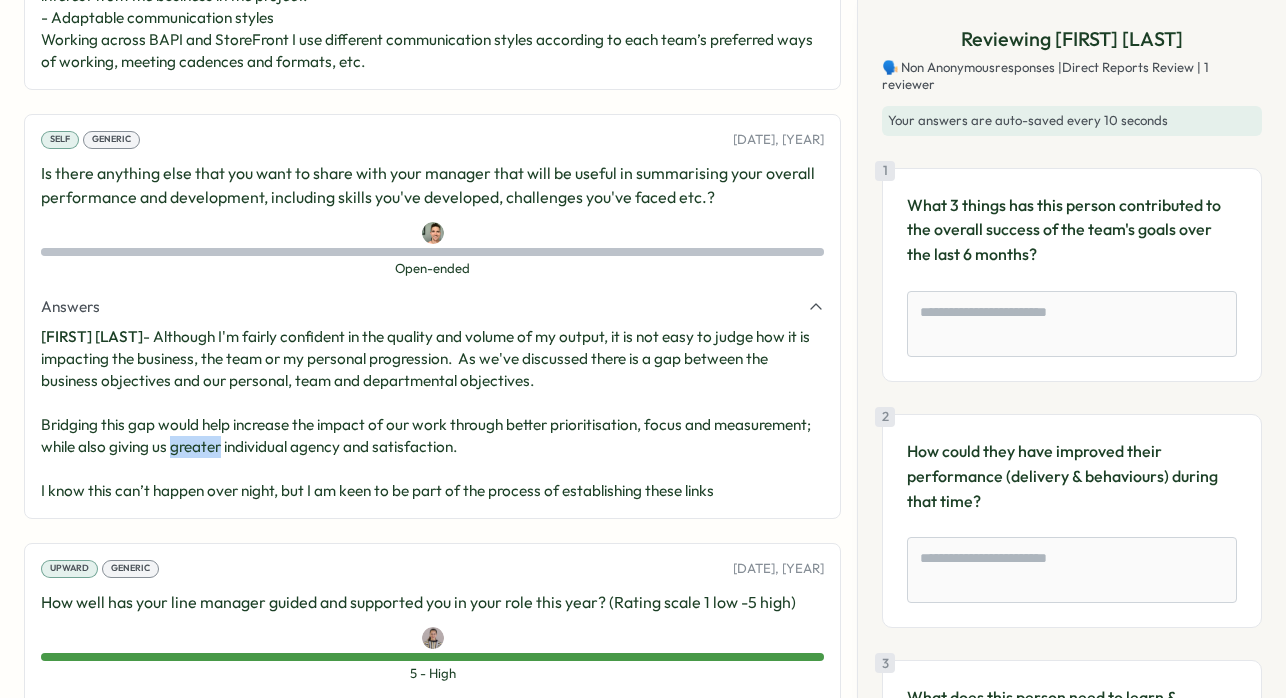 click on "Tobit Michael  -   Although I'm fairly confident in the quality and volume of my output, it is not easy to judge how it is impacting the business, the team or my personal progression.  As we've discussed there is a gap between the business objectives and our personal, team and departmental objectives.
Bridging this gap would help increase the impact of our work through better prioritisation, focus and measurement; while also giving us greater individual agency and satisfaction.
I know this can’t happen over night, but I am keen to be part of the process of establishing these links" at bounding box center [432, 414] 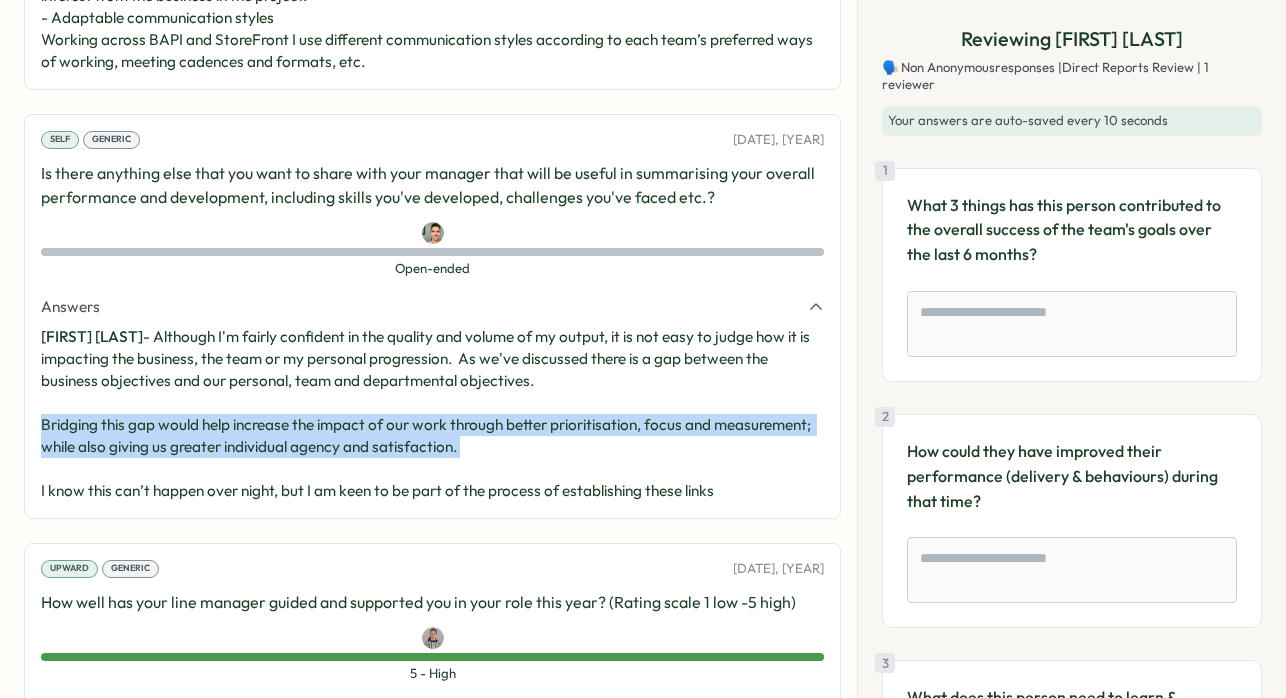 click on "Tobit Michael  -   Although I'm fairly confident in the quality and volume of my output, it is not easy to judge how it is impacting the business, the team or my personal progression.  As we've discussed there is a gap between the business objectives and our personal, team and departmental objectives.
Bridging this gap would help increase the impact of our work through better prioritisation, focus and measurement; while also giving us greater individual agency and satisfaction.
I know this can’t happen over night, but I am keen to be part of the process of establishing these links" at bounding box center [432, 414] 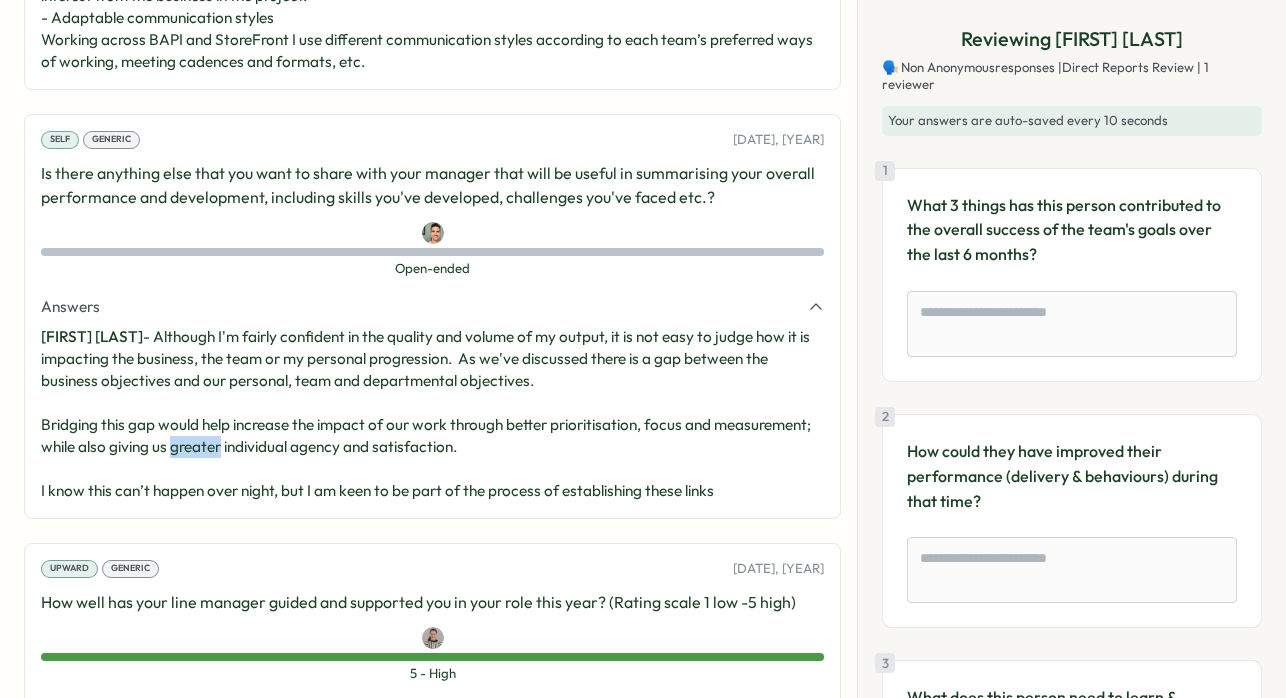 click on "Tobit Michael  -   Although I'm fairly confident in the quality and volume of my output, it is not easy to judge how it is impacting the business, the team or my personal progression.  As we've discussed there is a gap between the business objectives and our personal, team and departmental objectives.
Bridging this gap would help increase the impact of our work through better prioritisation, focus and measurement; while also giving us greater individual agency and satisfaction.
I know this can’t happen over night, but I am keen to be part of the process of establishing these links" at bounding box center [432, 414] 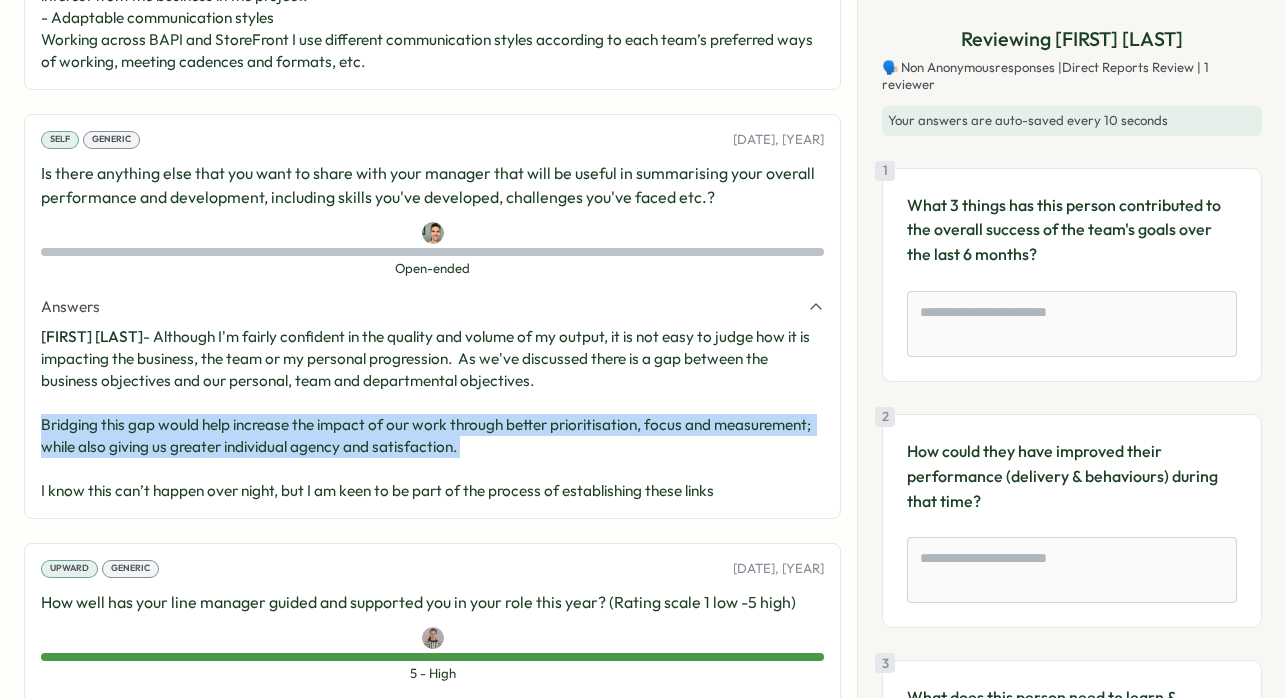 click on "Tobit Michael  -   Although I'm fairly confident in the quality and volume of my output, it is not easy to judge how it is impacting the business, the team or my personal progression.  As we've discussed there is a gap between the business objectives and our personal, team and departmental objectives.
Bridging this gap would help increase the impact of our work through better prioritisation, focus and measurement; while also giving us greater individual agency and satisfaction.
I know this can’t happen over night, but I am keen to be part of the process of establishing these links" at bounding box center (432, 414) 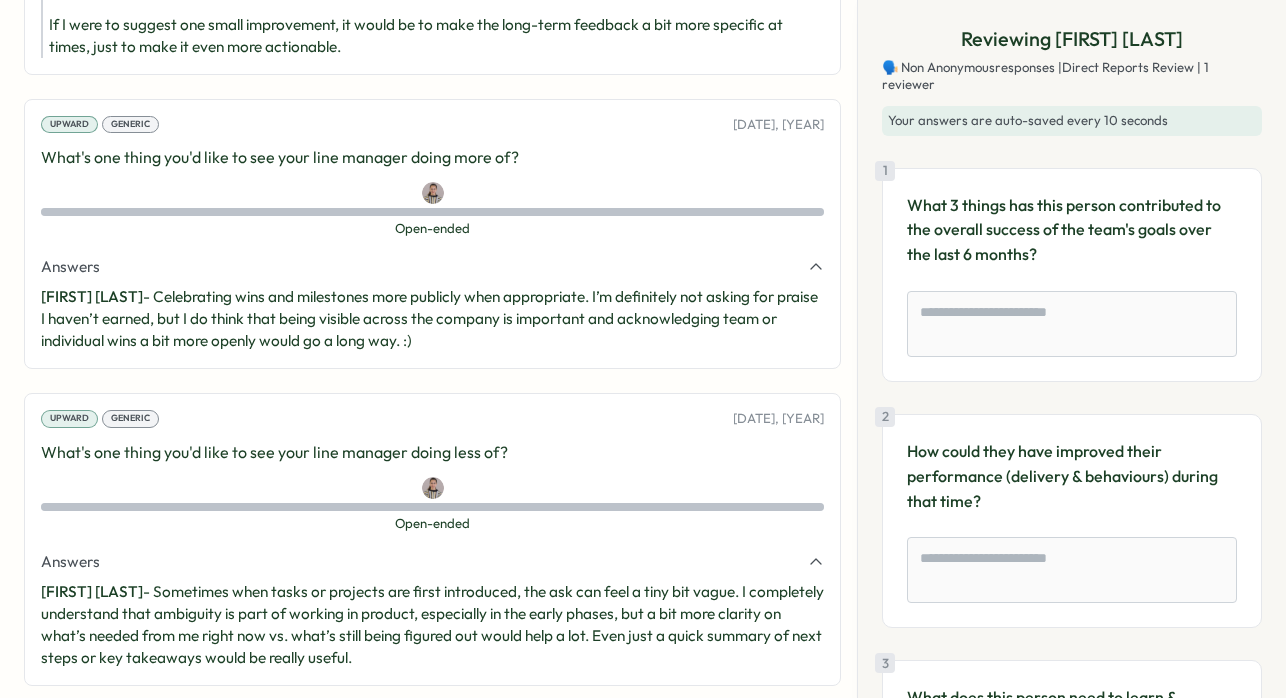 scroll, scrollTop: 3488, scrollLeft: 0, axis: vertical 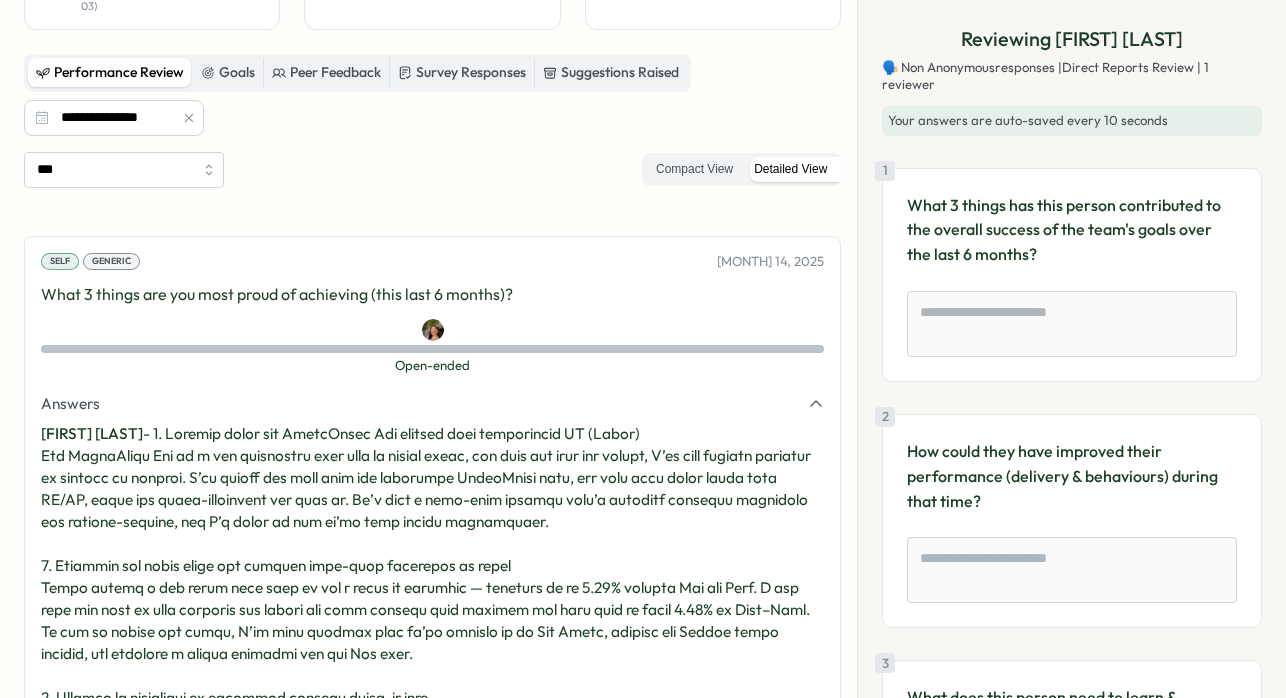 click on "[FIRST] [LAST] -" at bounding box center [432, 610] 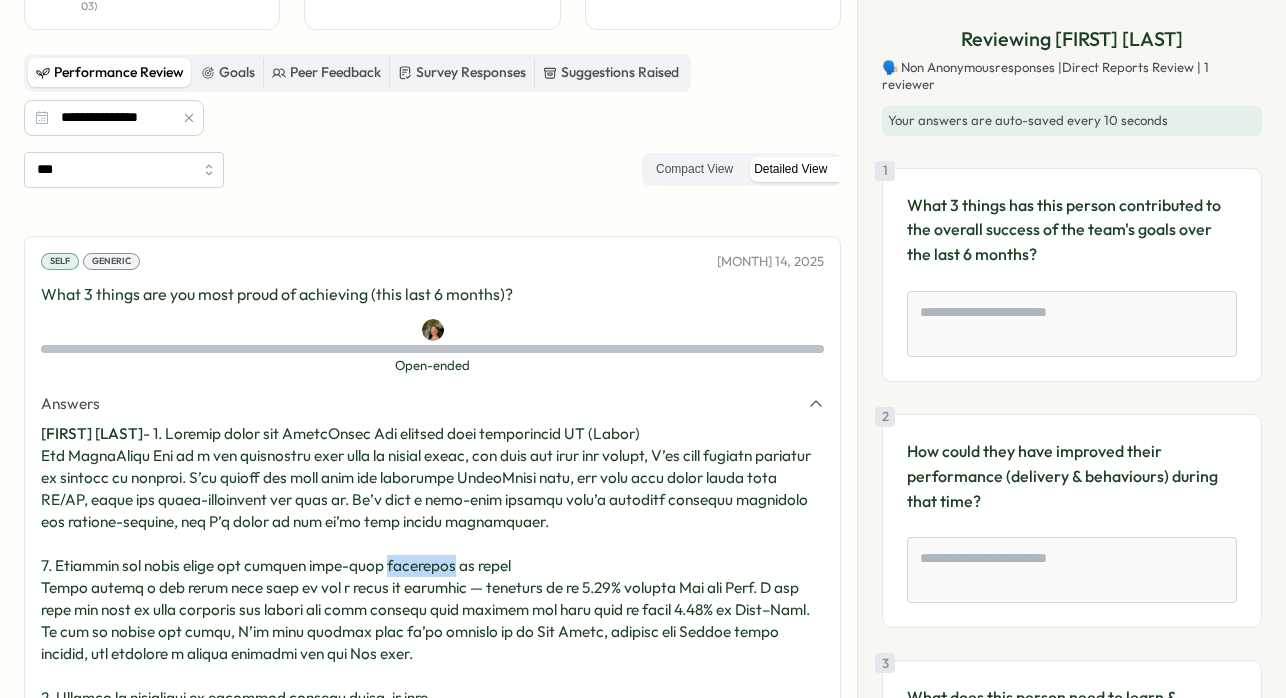 click on "[FIRST] [LAST] -" at bounding box center (432, 610) 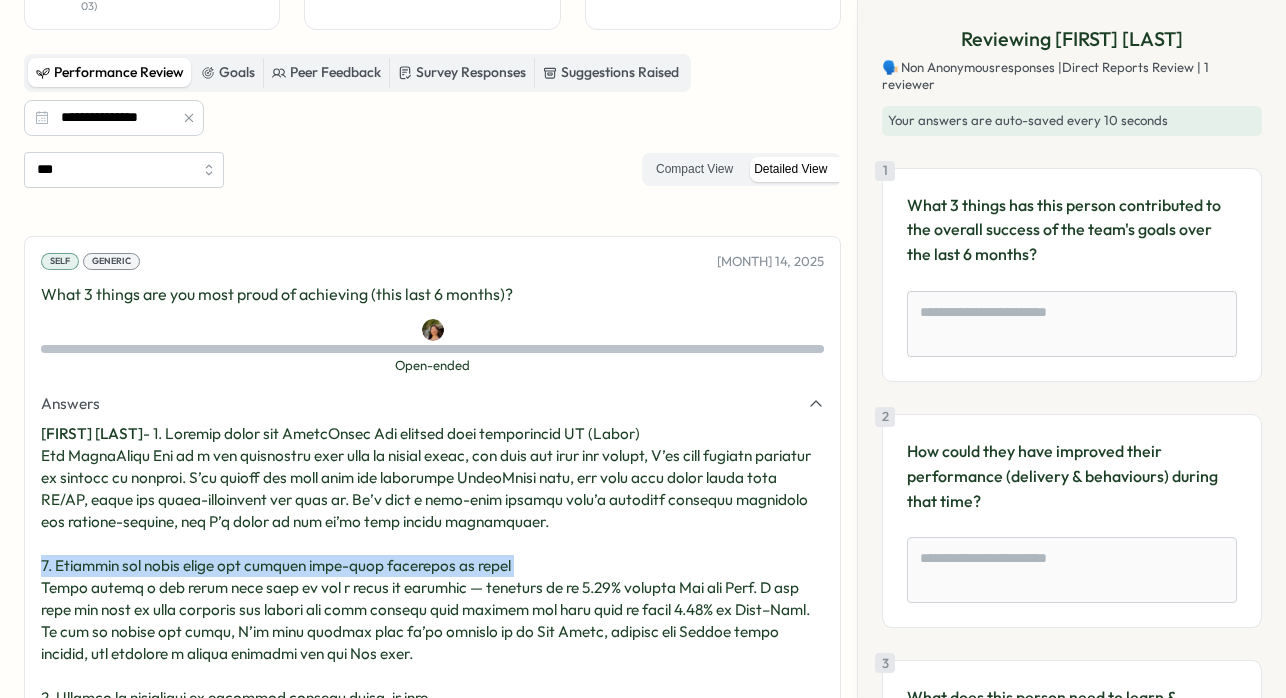 click on "[FIRST] [LAST] -" at bounding box center [432, 610] 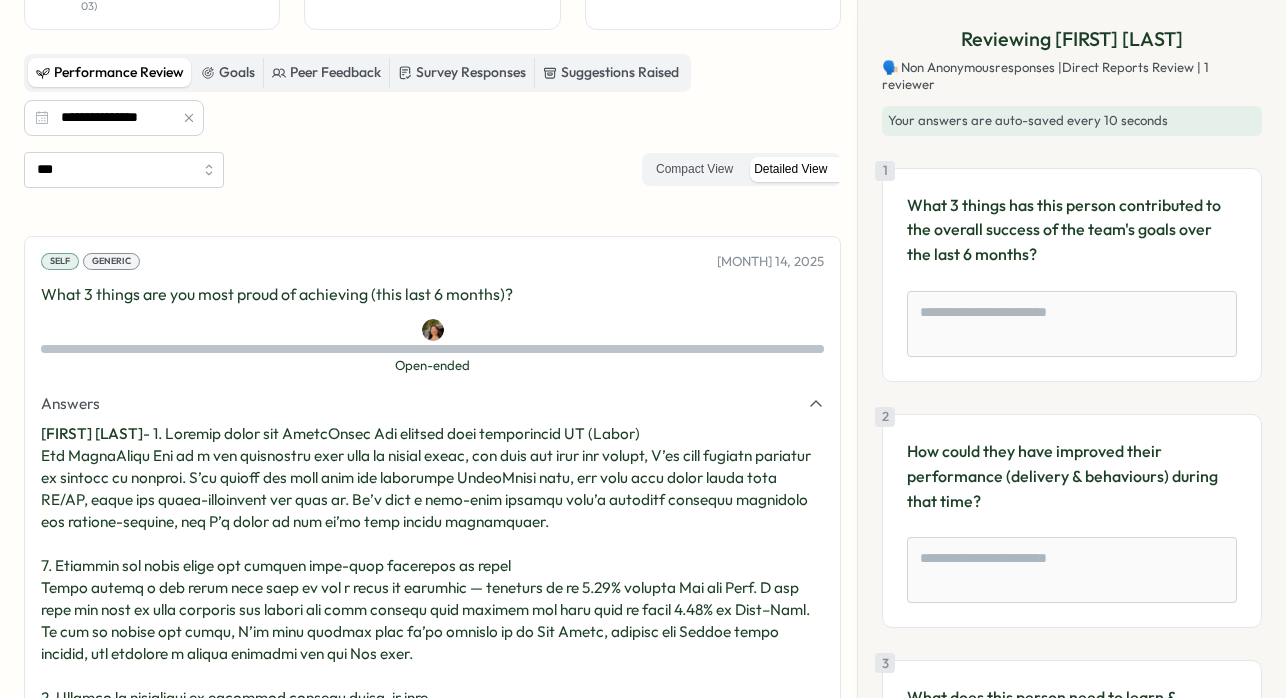 click on "[FIRST] [LAST] -" at bounding box center [432, 610] 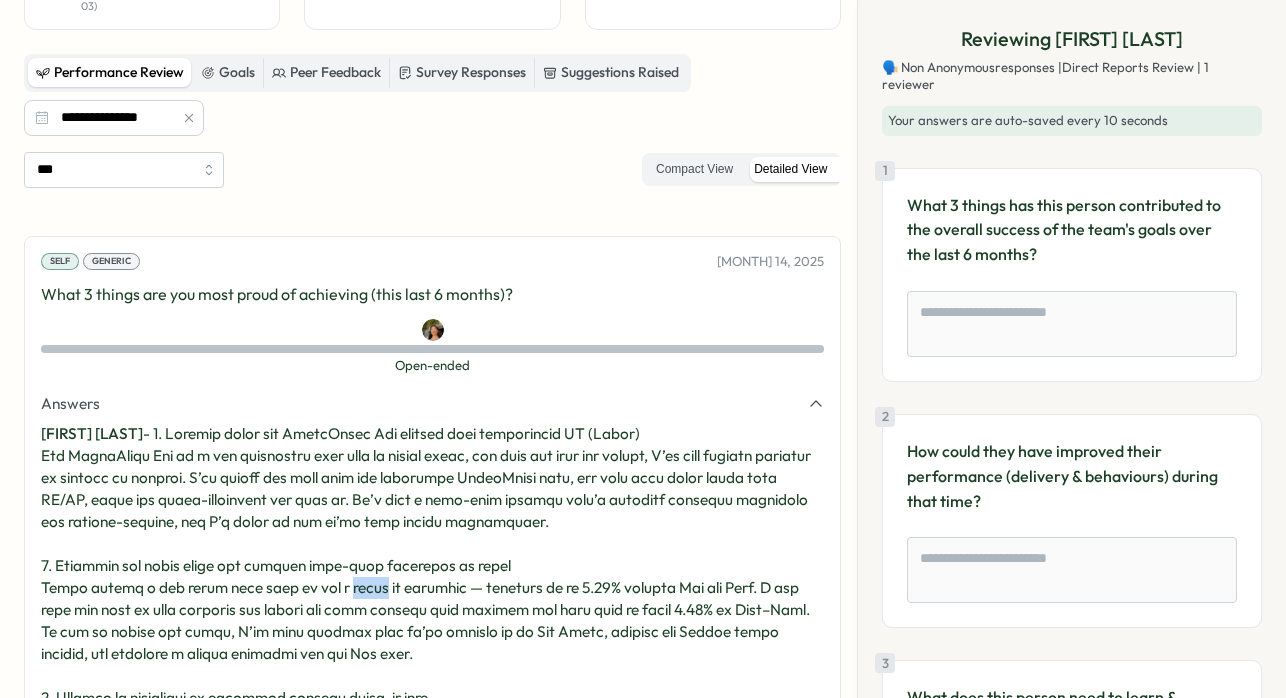 click on "[FIRST] [LAST] -" at bounding box center (432, 610) 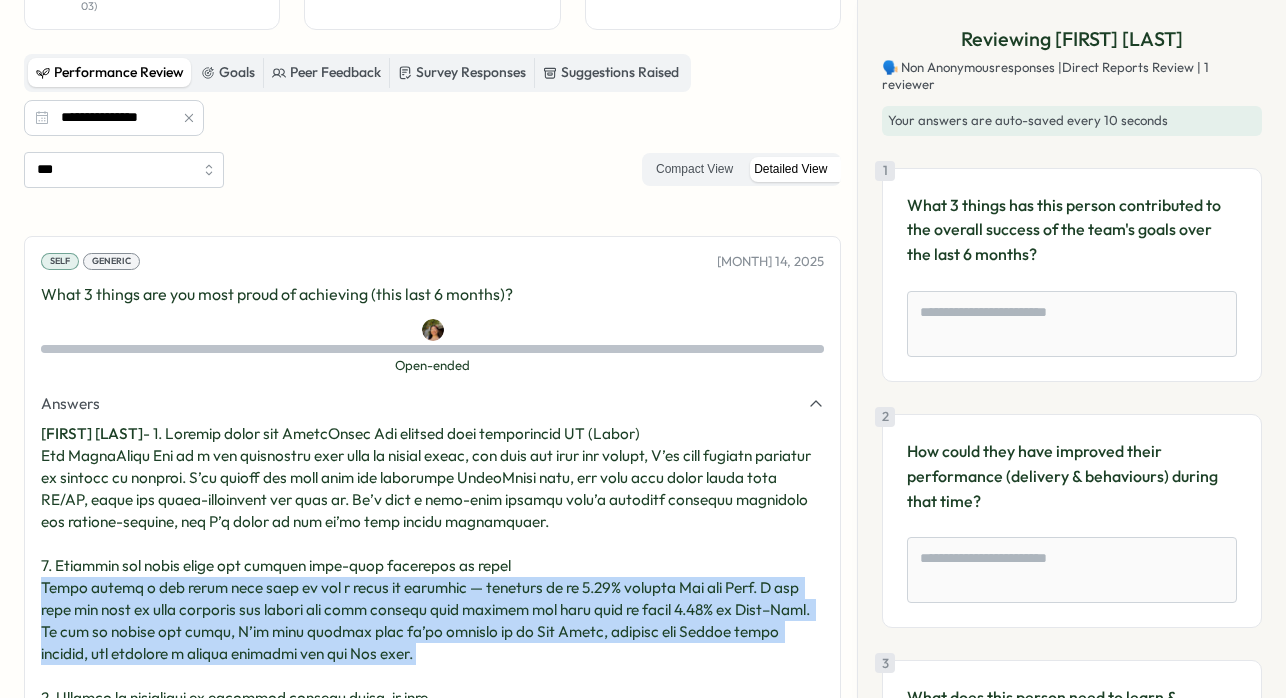 click on "[FIRST] [LAST] -" at bounding box center (432, 610) 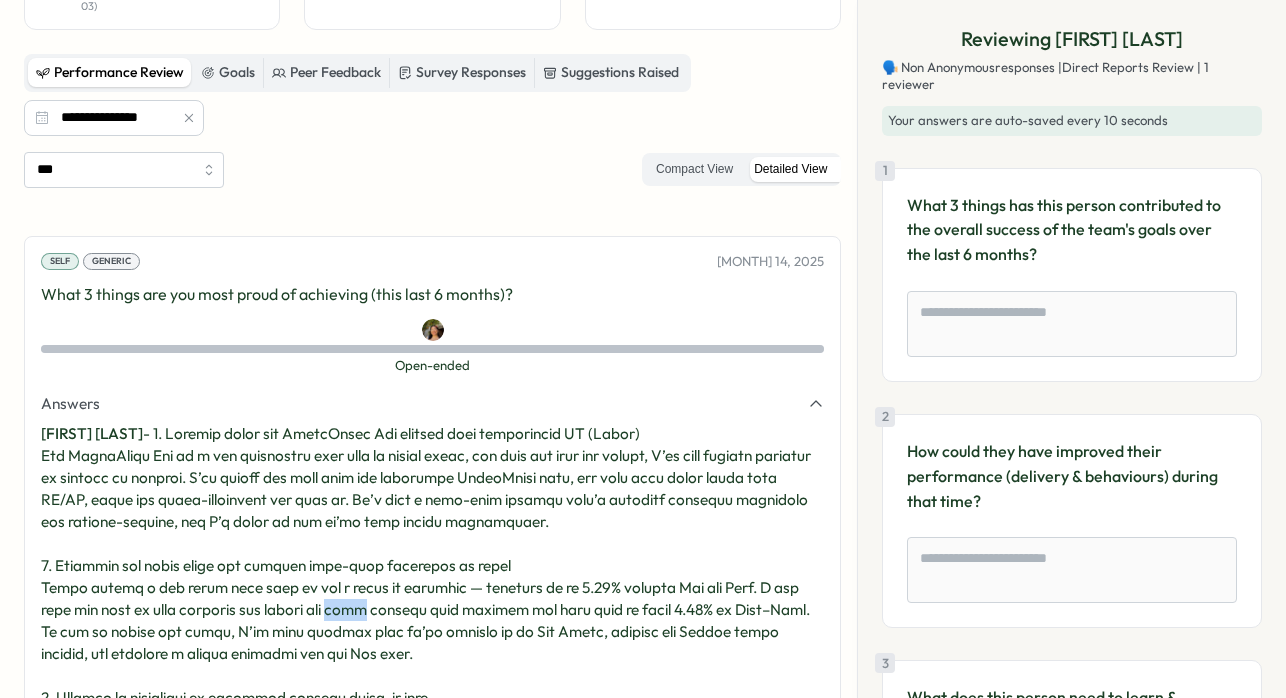 click on "[FIRST] [LAST] -" at bounding box center (432, 610) 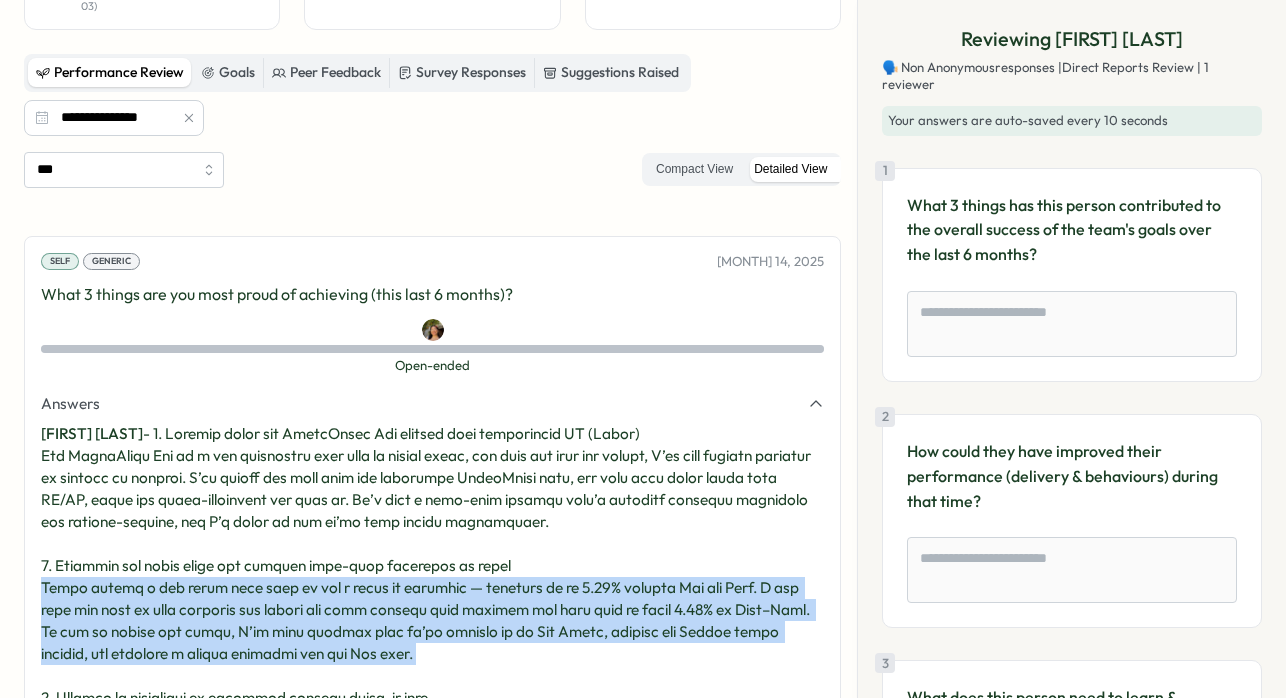 click on "[FIRST] [LAST] -" at bounding box center [432, 610] 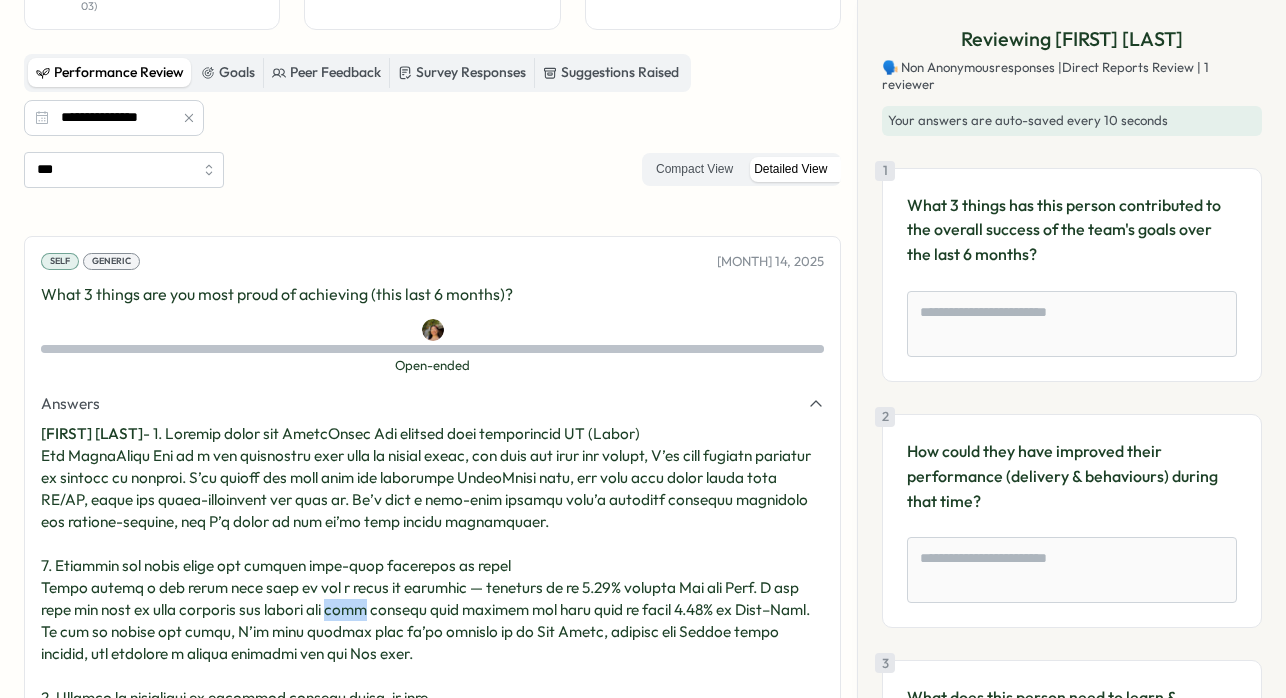 click on "[FIRST] [LAST] -" at bounding box center [432, 610] 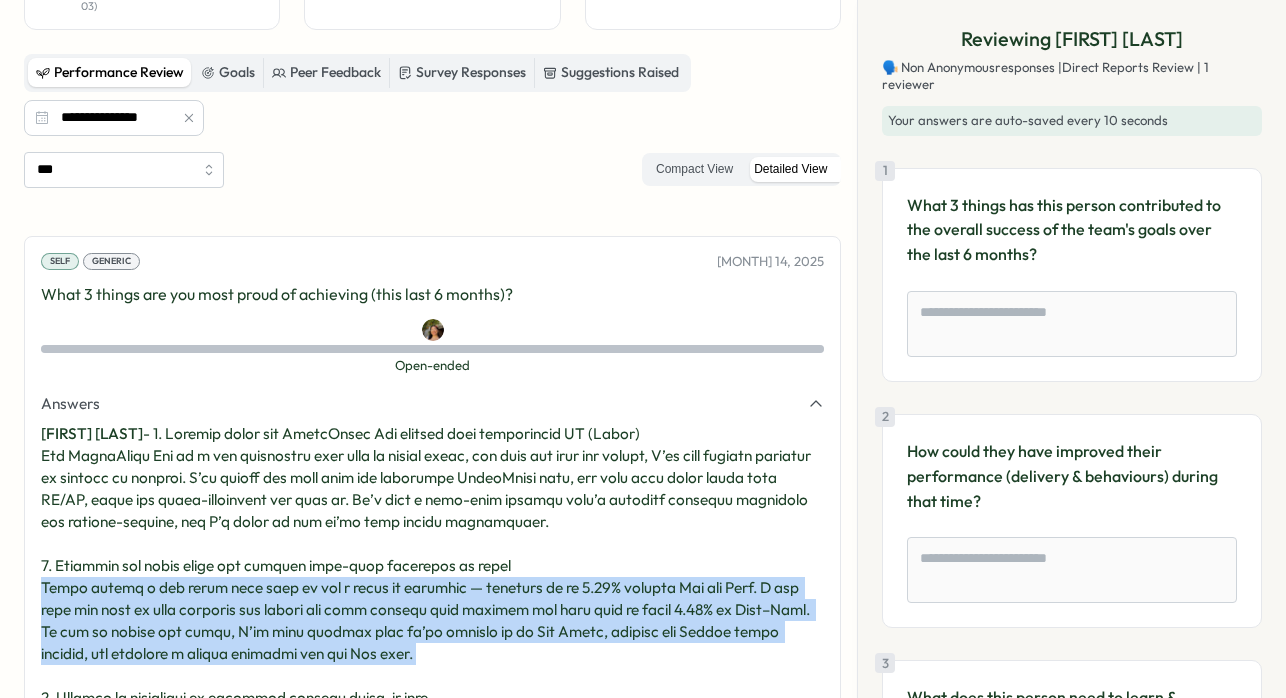 click on "[FIRST] [LAST] -" at bounding box center (432, 610) 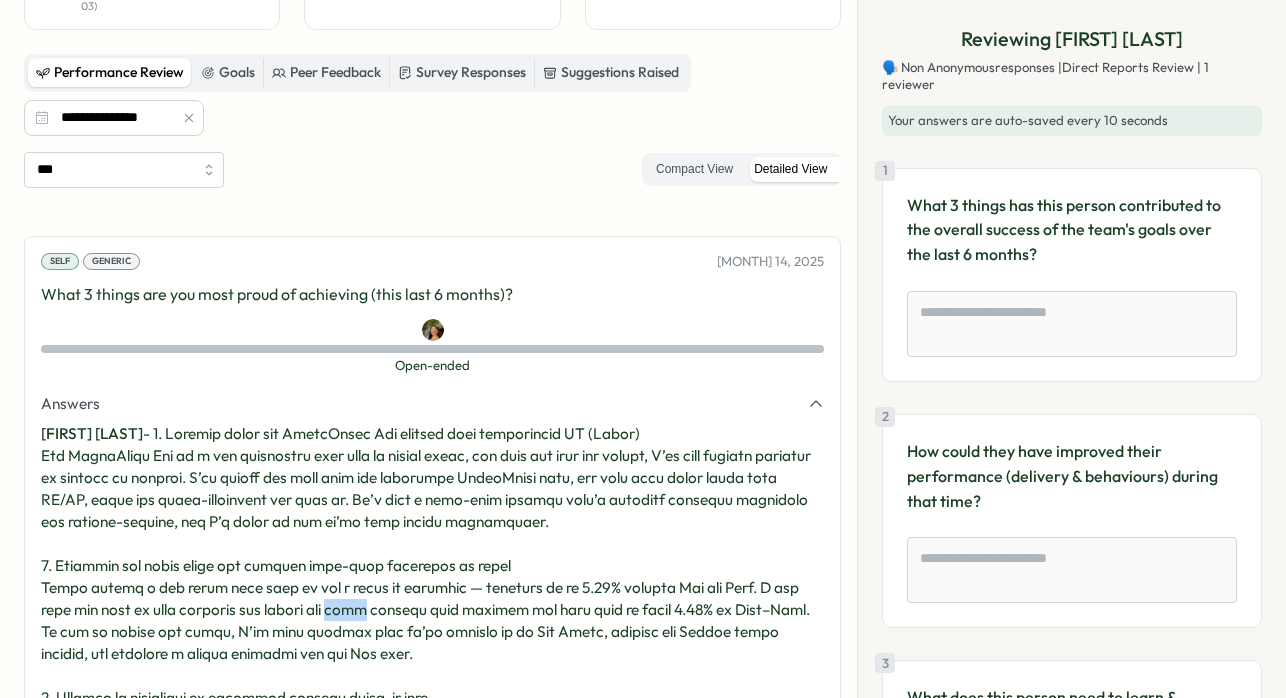 click on "[FIRST] [LAST] -" at bounding box center [432, 610] 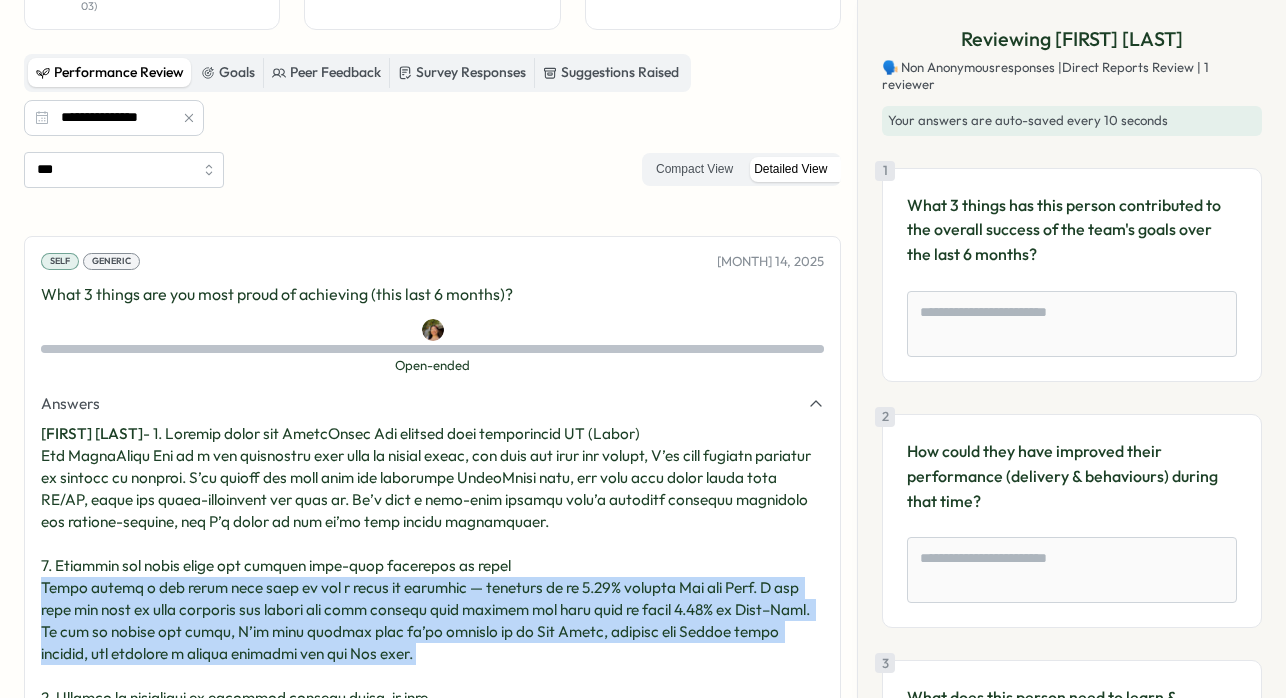 click on "[FIRST] [LAST] -" at bounding box center [432, 610] 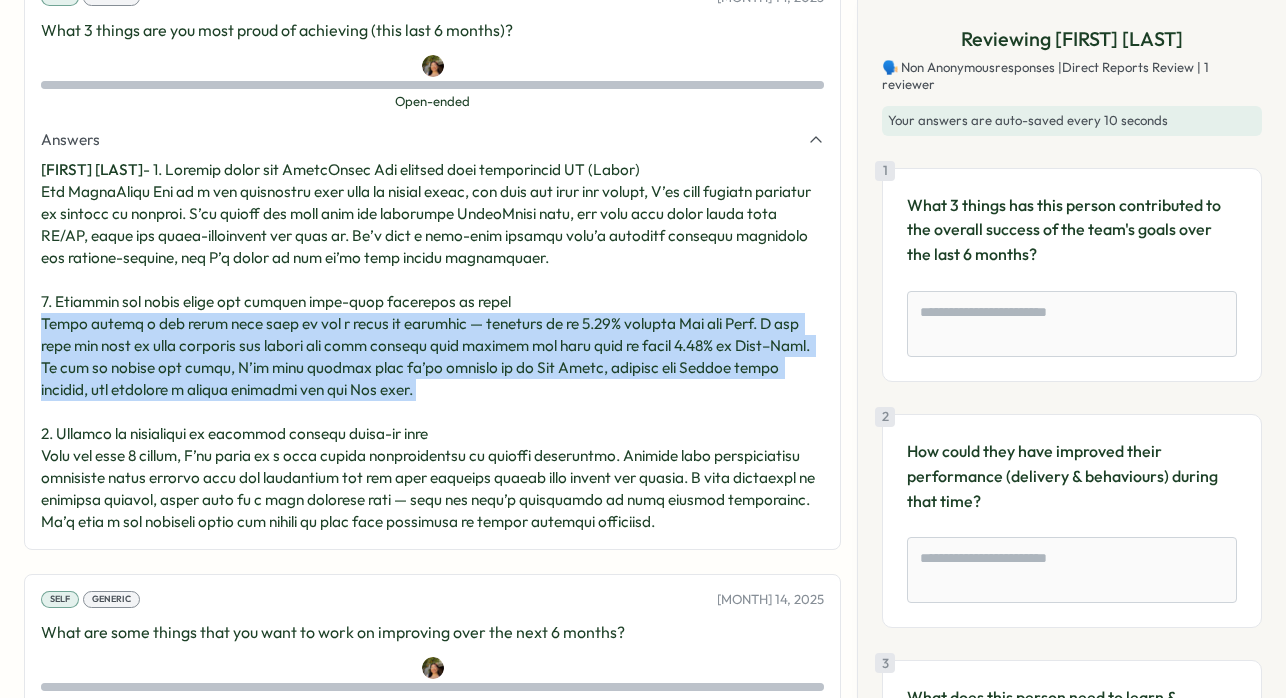 scroll, scrollTop: 896, scrollLeft: 0, axis: vertical 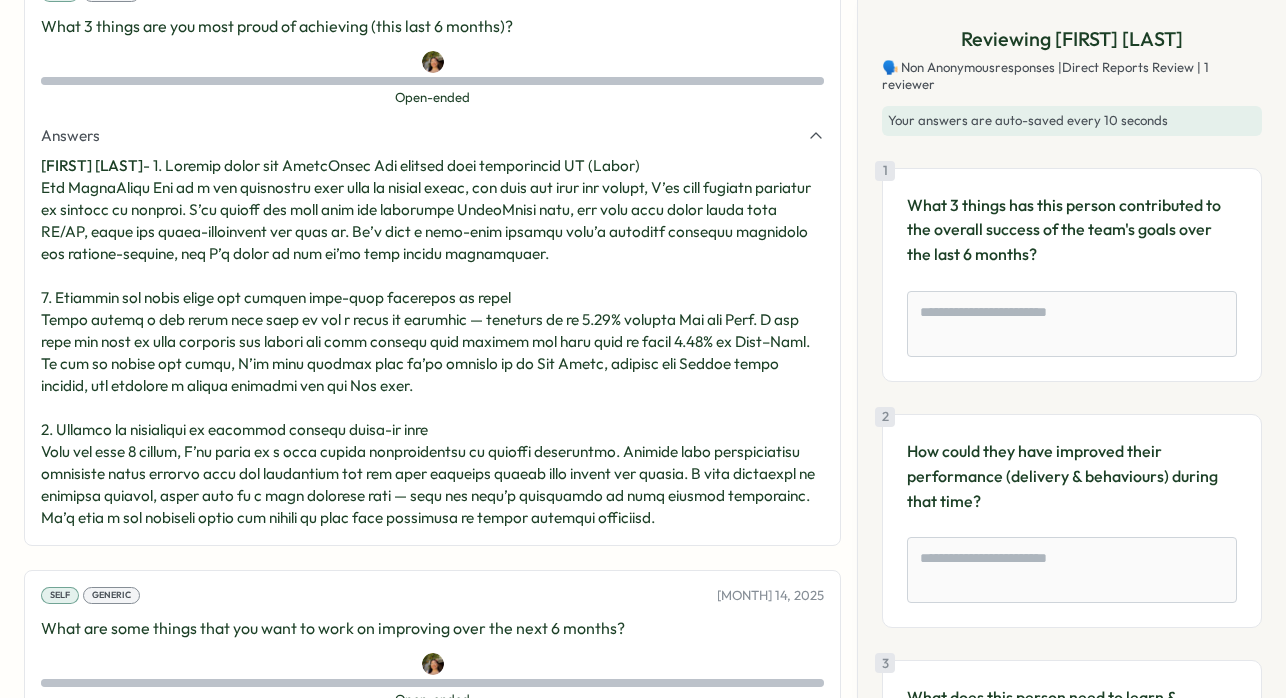 click on "[FIRST] [LAST] -" at bounding box center [432, 342] 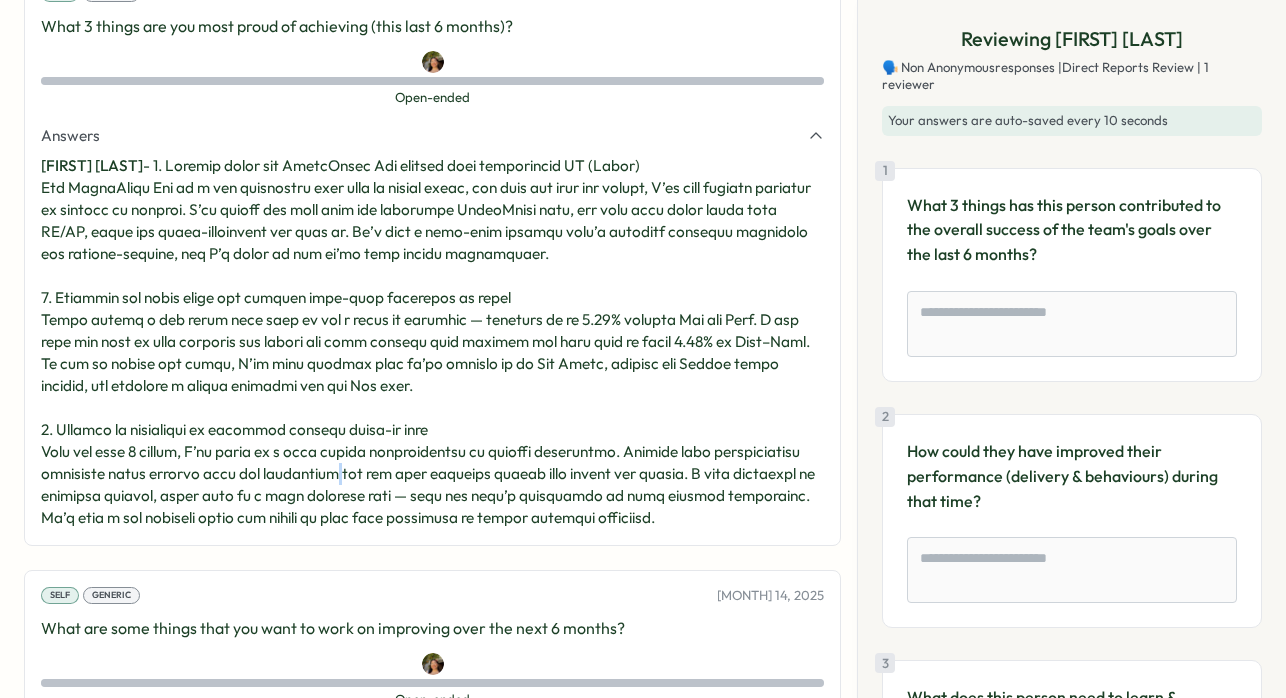 click on "[FIRST] [LAST] -" at bounding box center [432, 342] 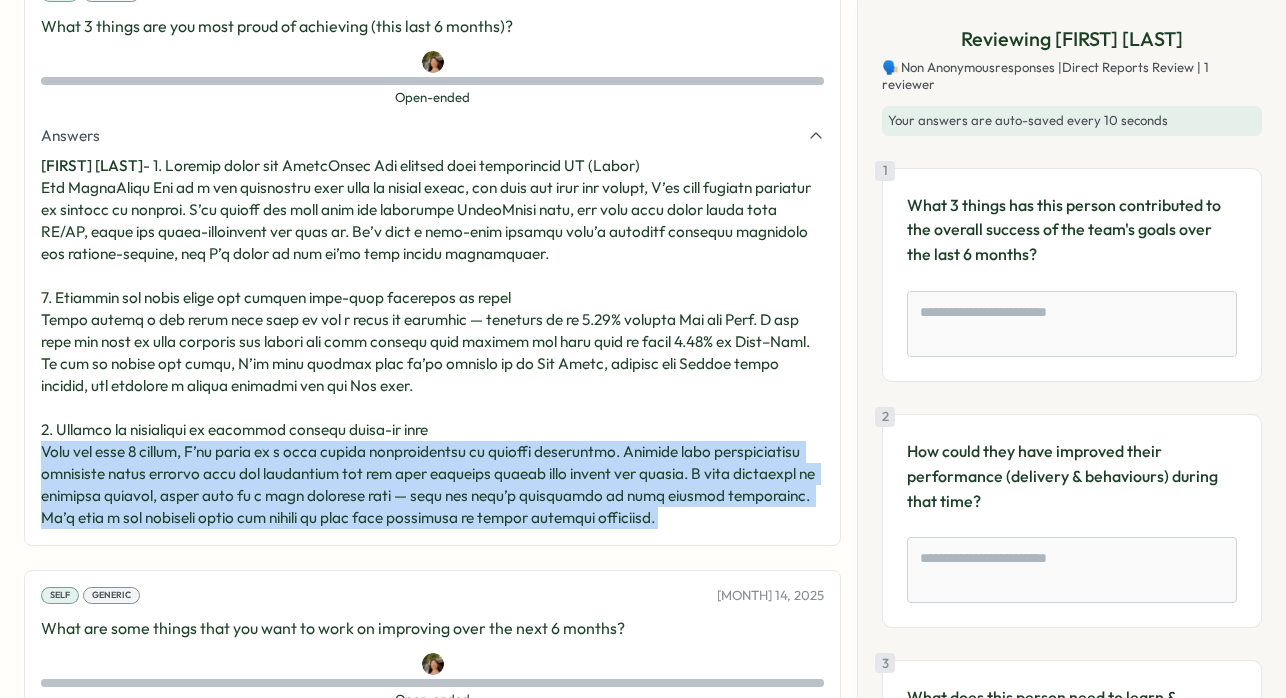 click on "[FIRST] [LAST] -" at bounding box center (432, 342) 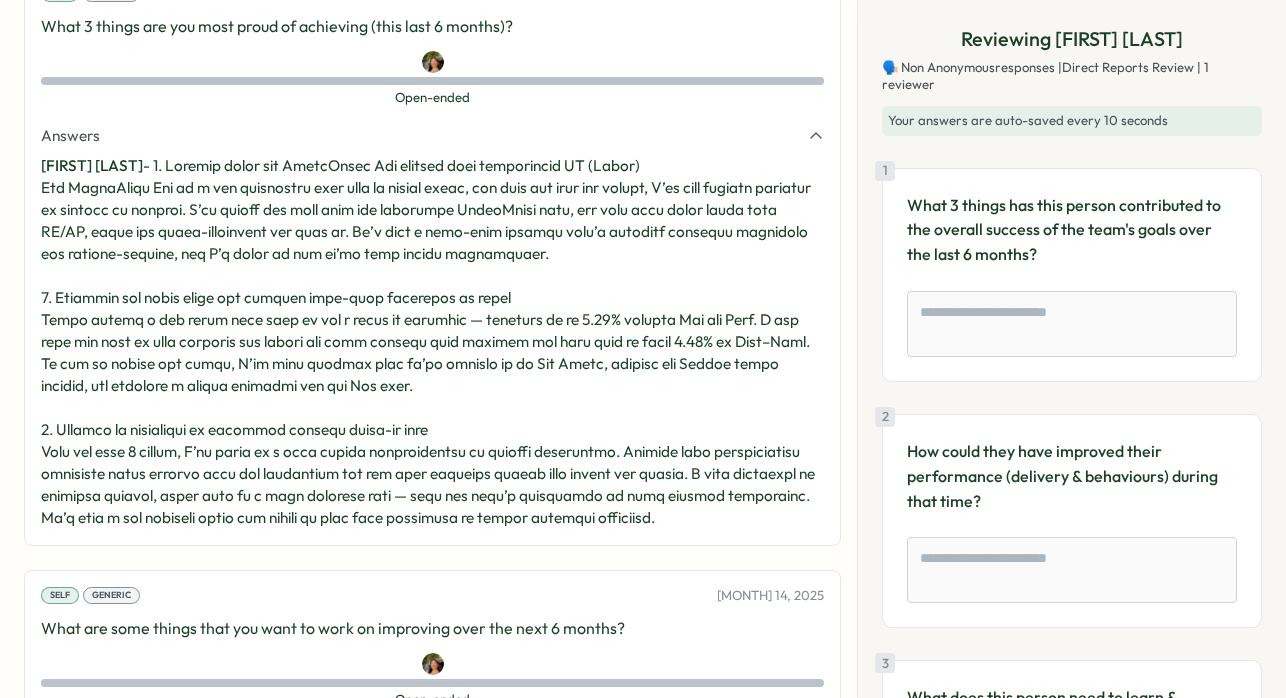 click on "[FIRST] [LAST] -" at bounding box center (432, 342) 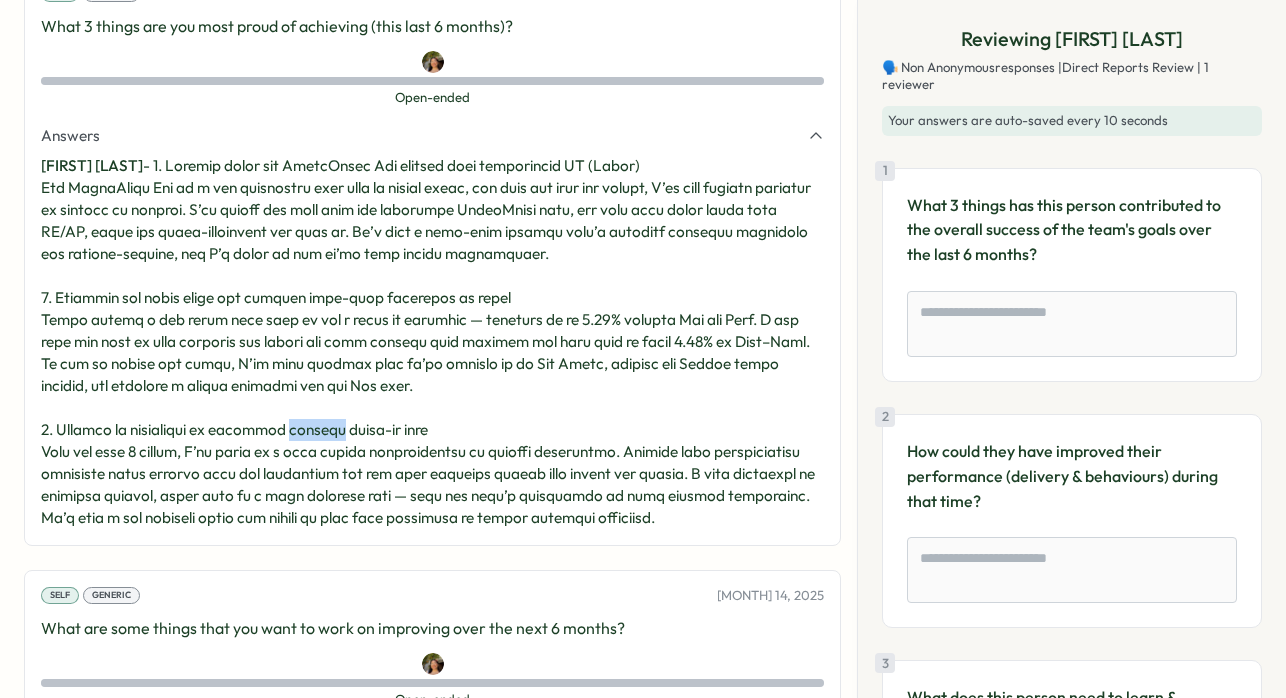 click on "[FIRST] [LAST] -" at bounding box center (432, 342) 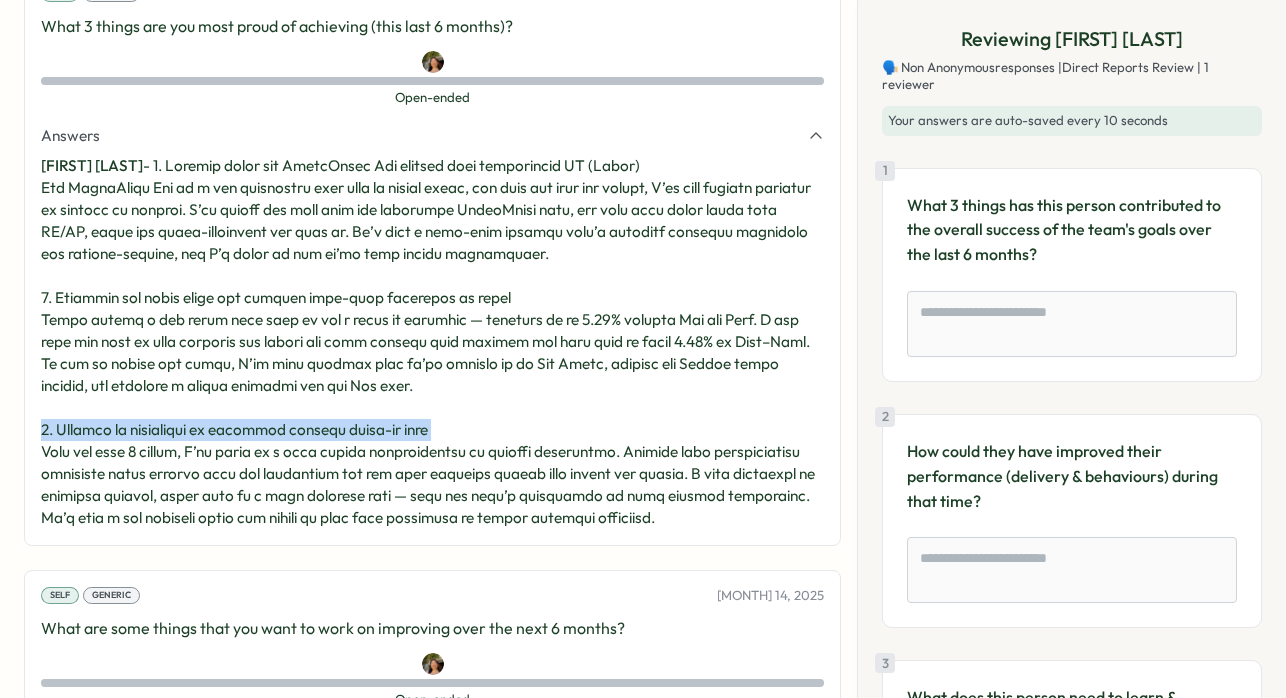 click on "[FIRST] [LAST] -" at bounding box center (432, 342) 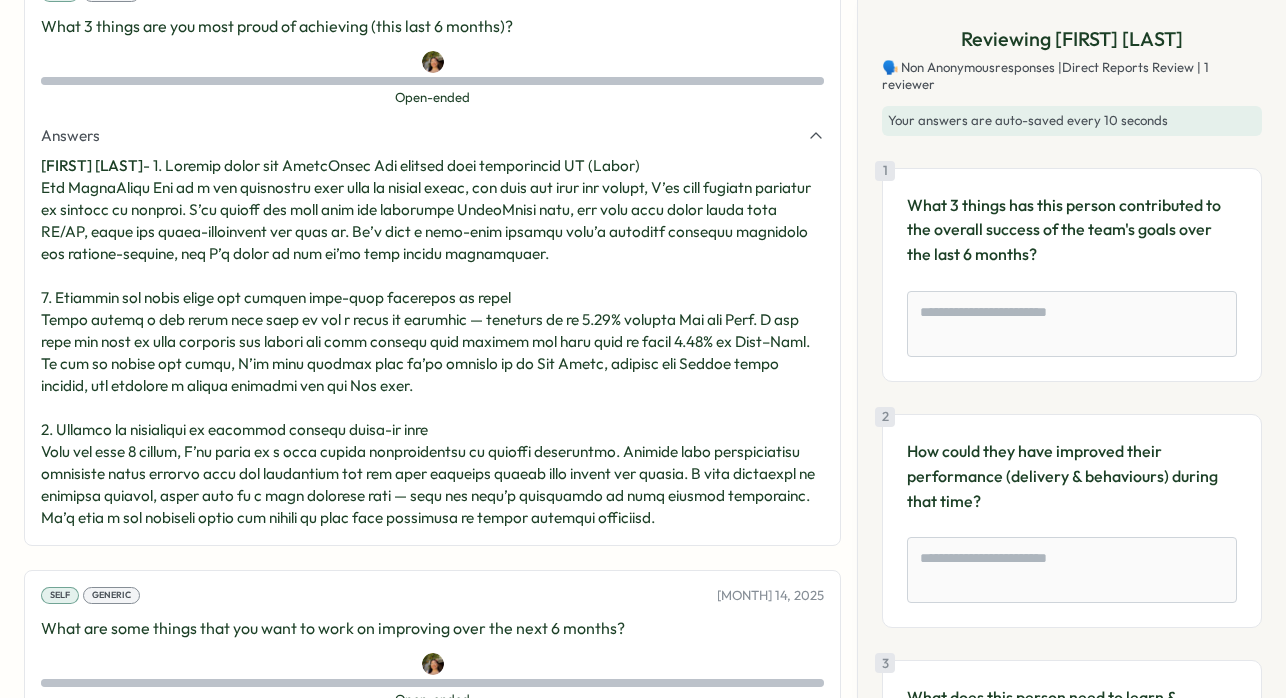 click on "[FIRST] [LAST] -" at bounding box center (432, 342) 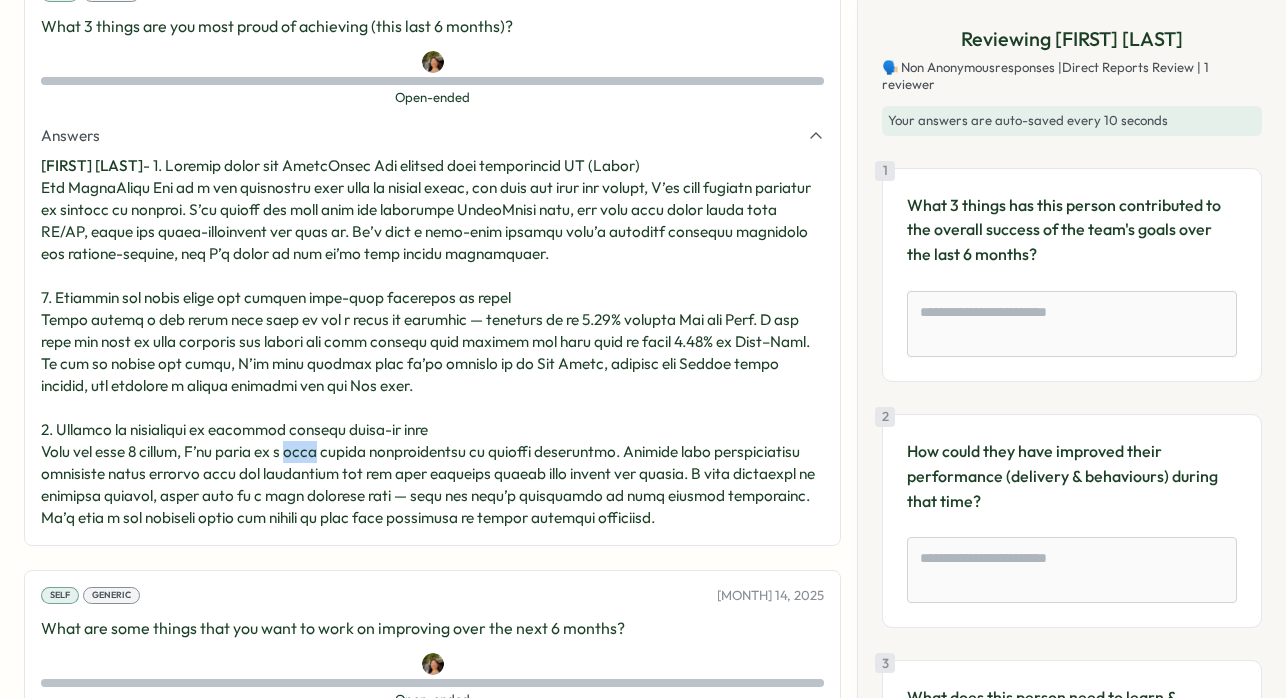 click on "[FIRST] [LAST] -" at bounding box center (432, 342) 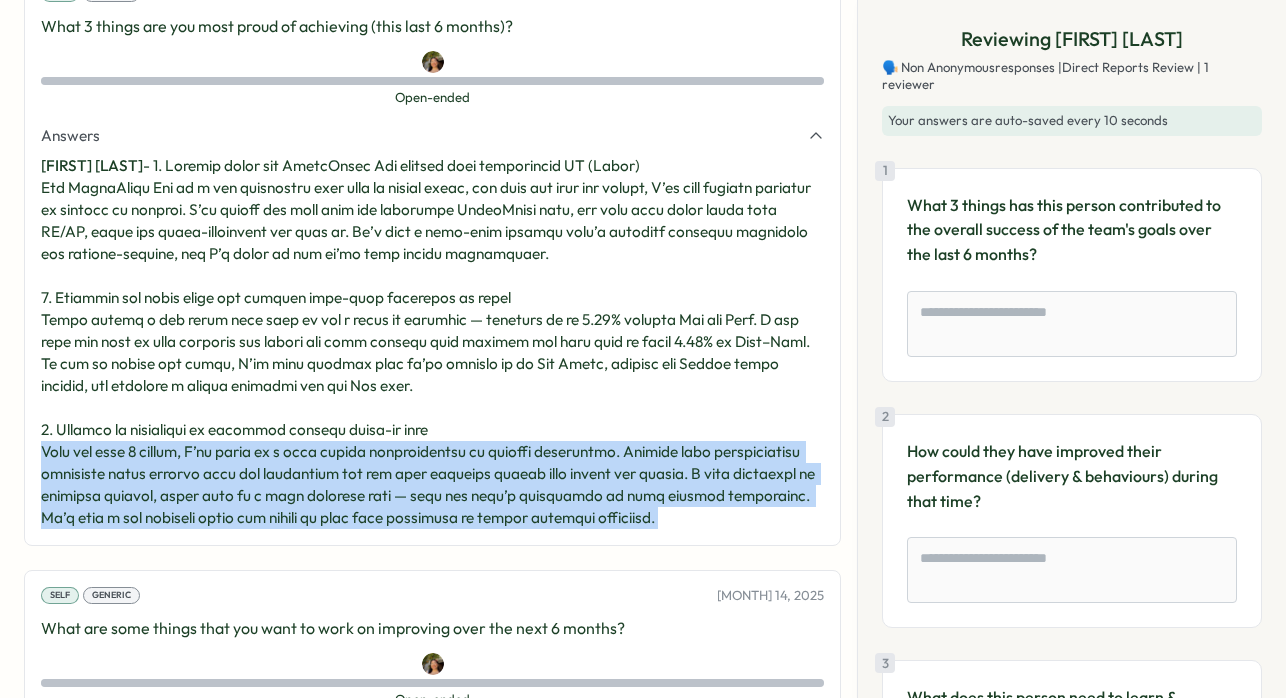 click on "[FIRST] [LAST] -" at bounding box center (432, 342) 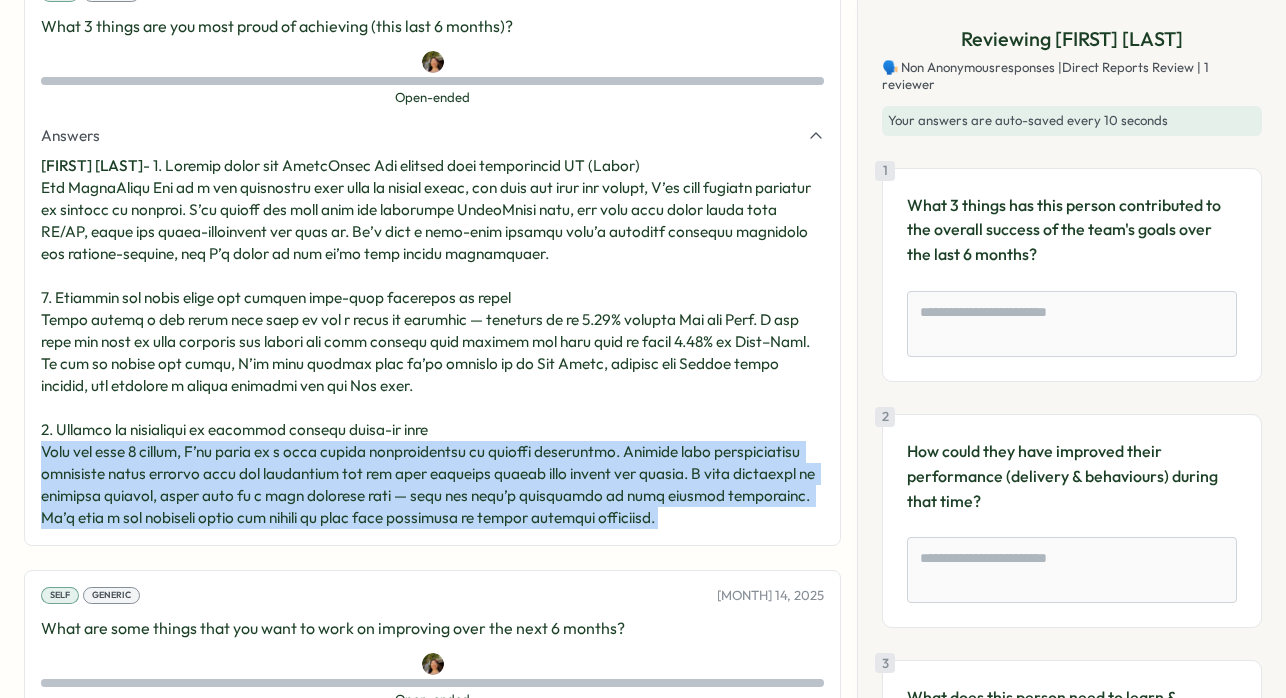 click on "[FIRST] [LAST] -" at bounding box center (432, 342) 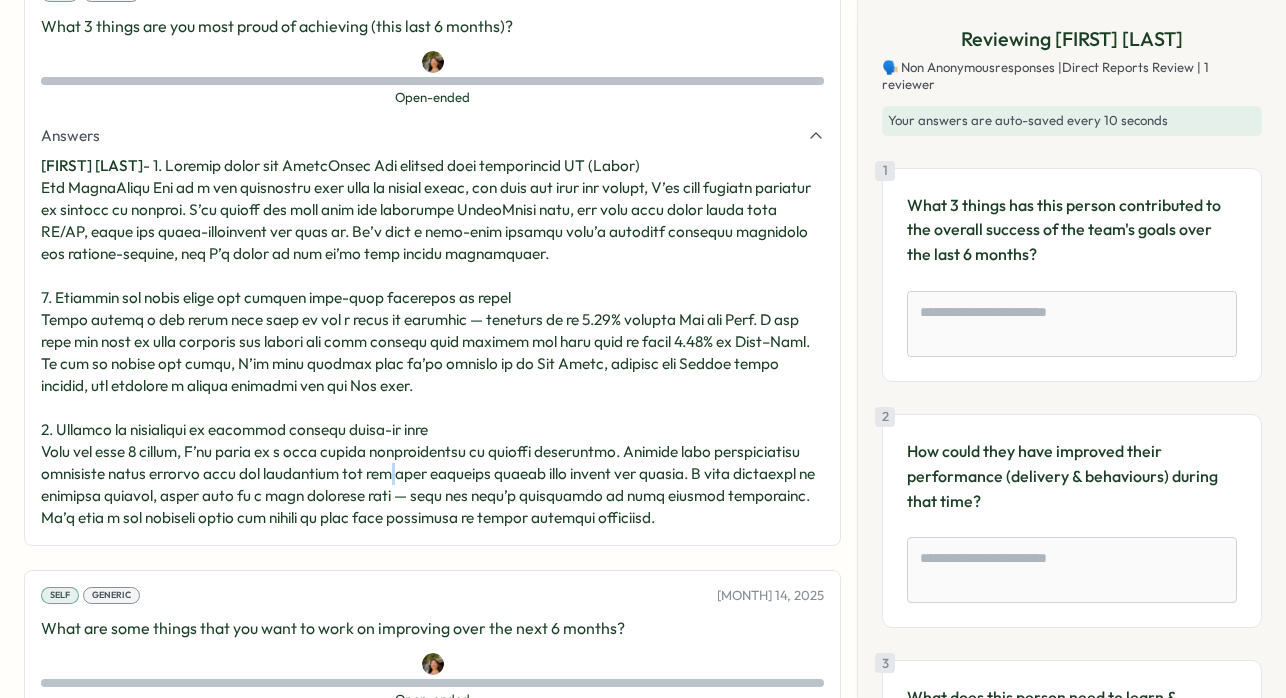 click on "[FIRST] [LAST] -" at bounding box center (432, 342) 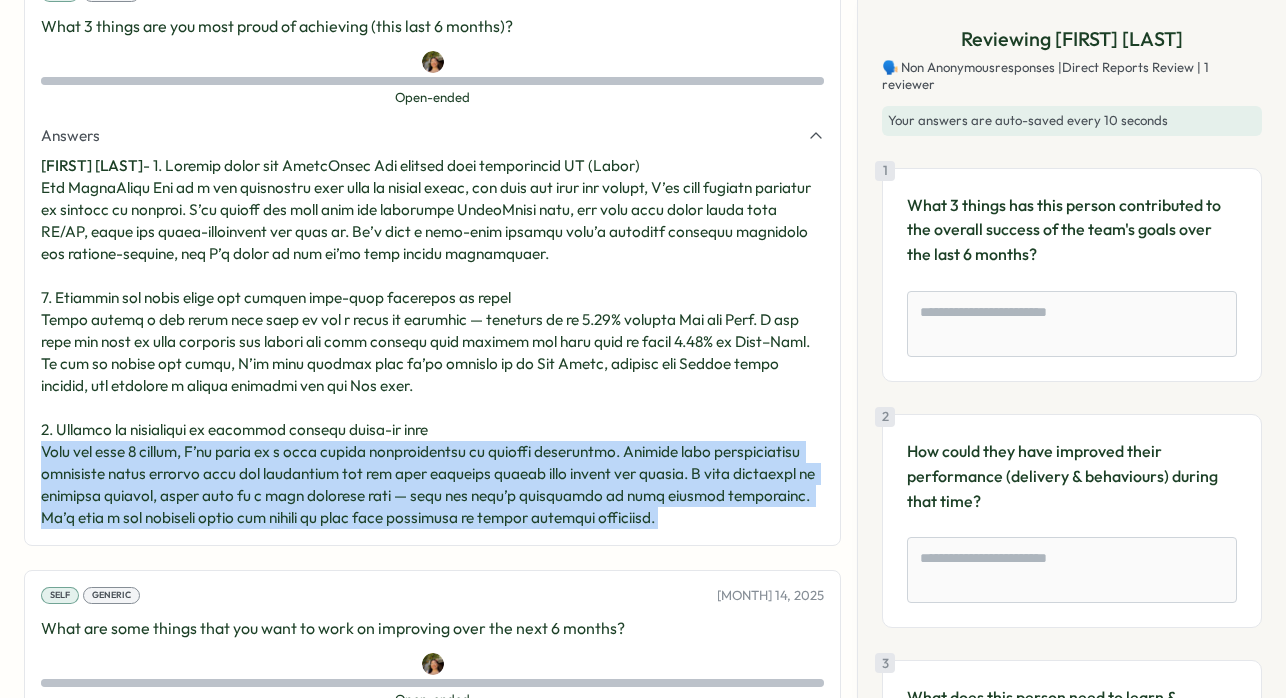 click on "[FIRST] [LAST] -" at bounding box center (432, 342) 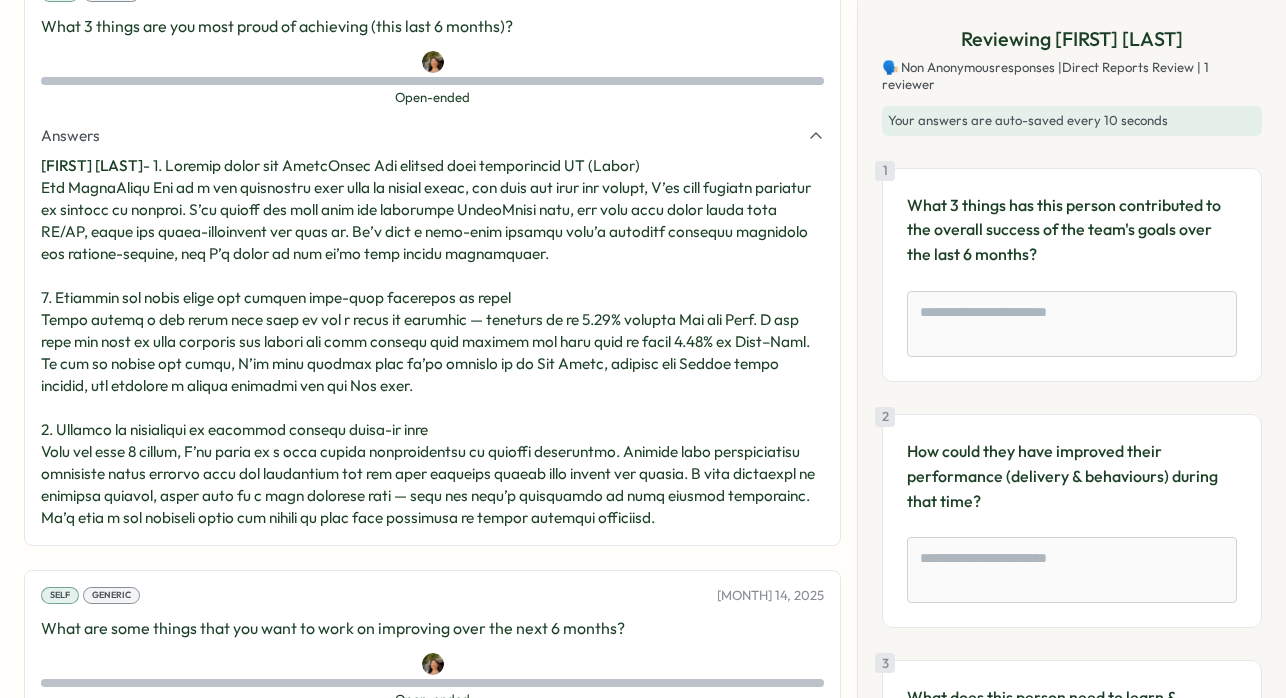 click on "[FIRST] [LAST] -" at bounding box center [432, 342] 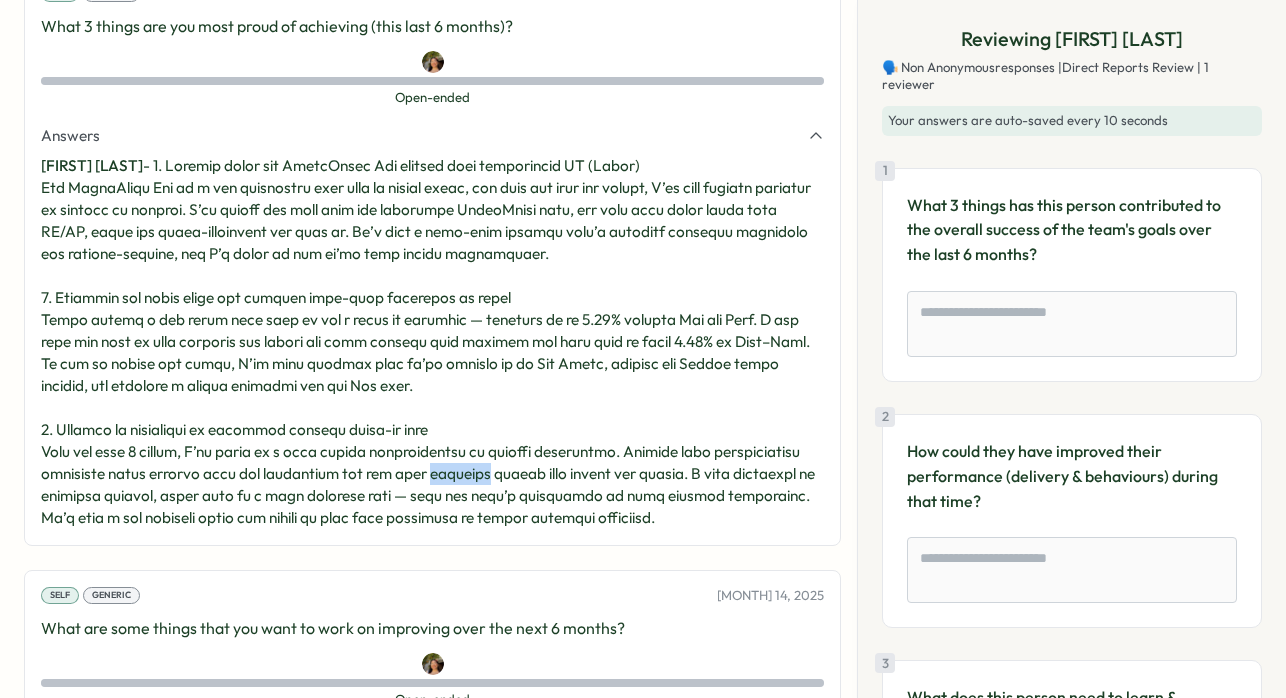 click on "[FIRST] [LAST] -" at bounding box center (432, 342) 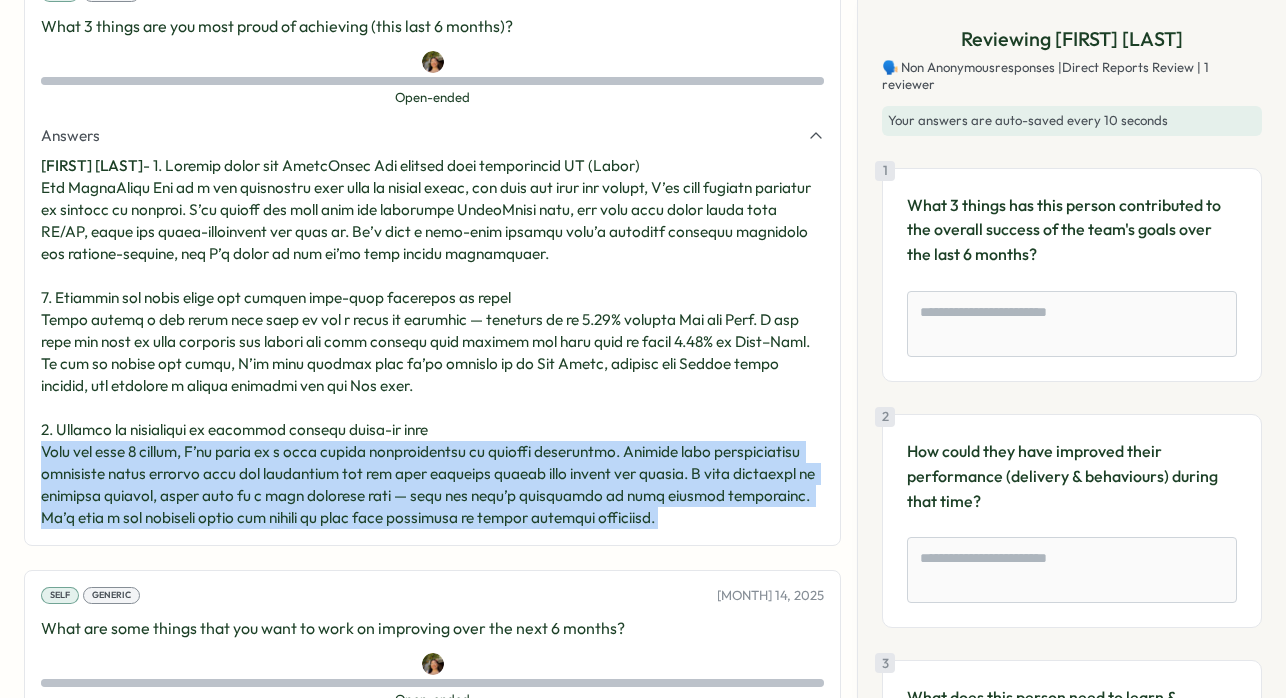 click on "Estelle Lim  -" at bounding box center (432, 342) 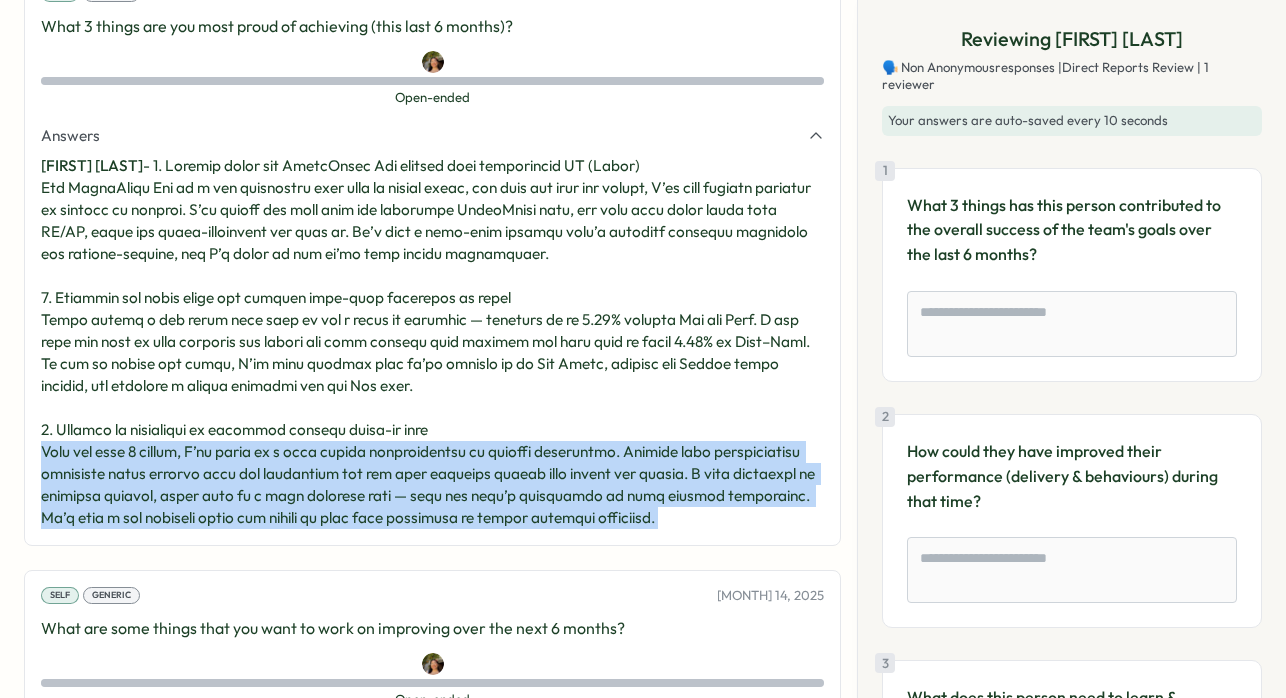 click on "Estelle Lim  -" at bounding box center (432, 342) 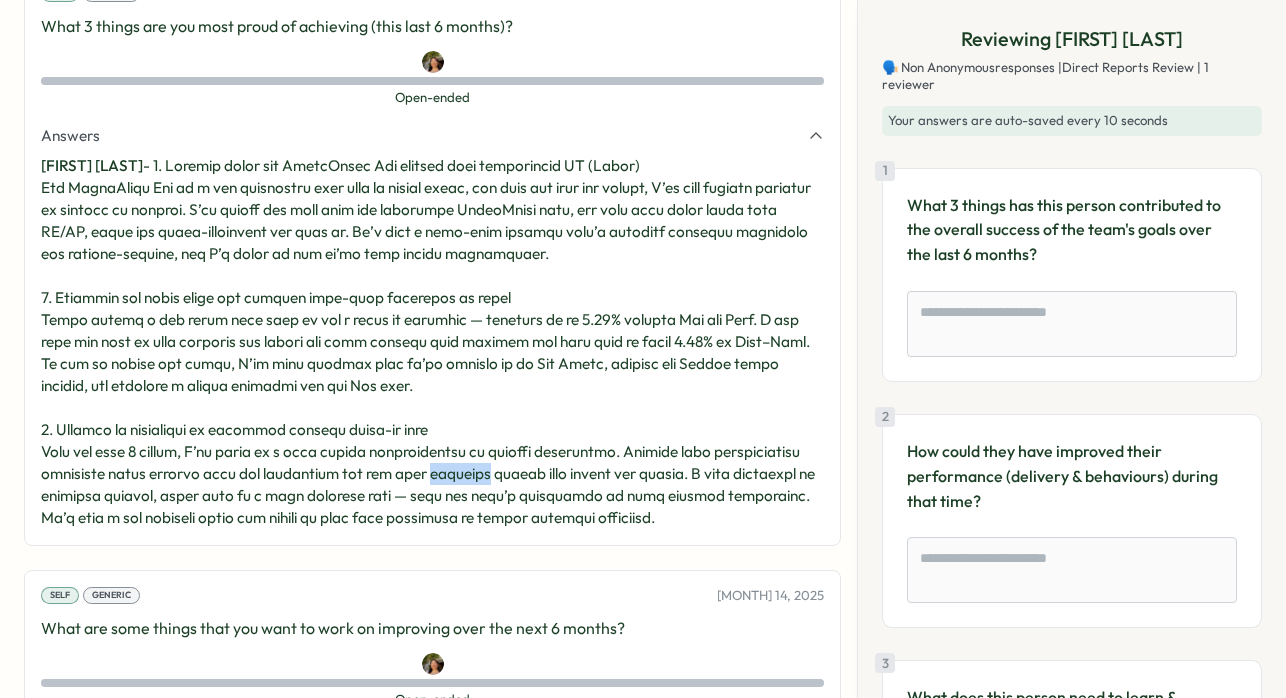 click on "Estelle Lim  -" at bounding box center (432, 342) 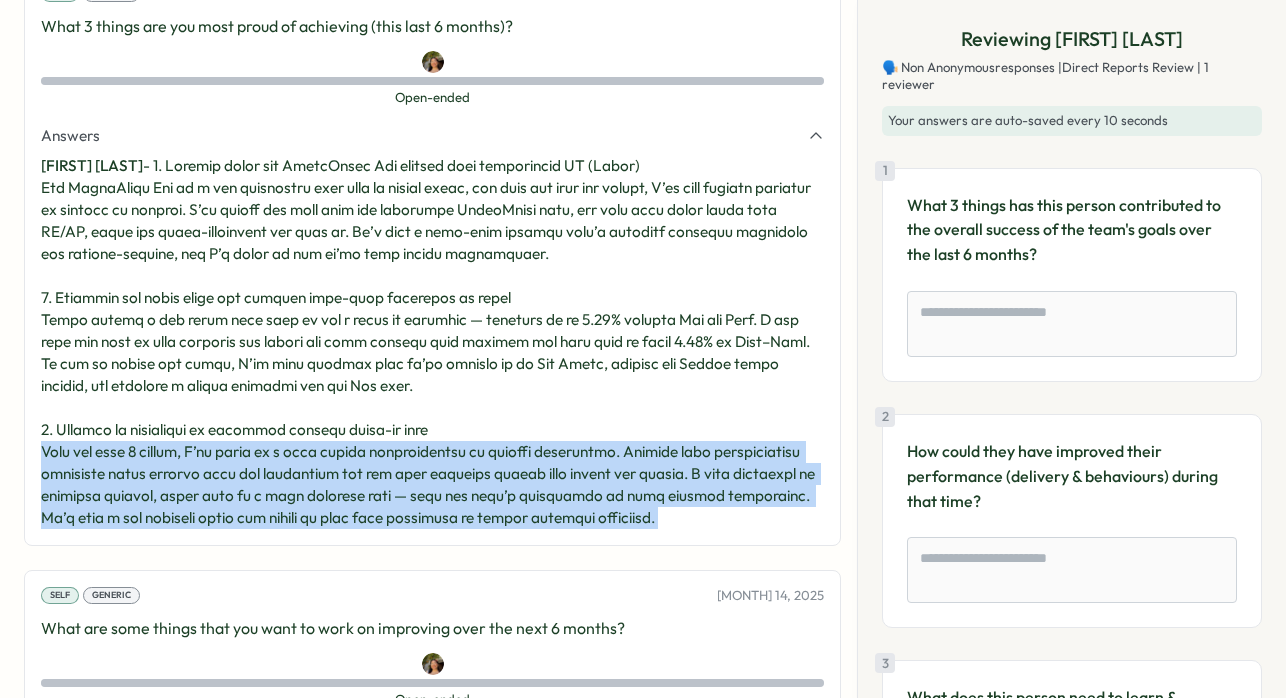click on "Estelle Lim  -" at bounding box center (432, 342) 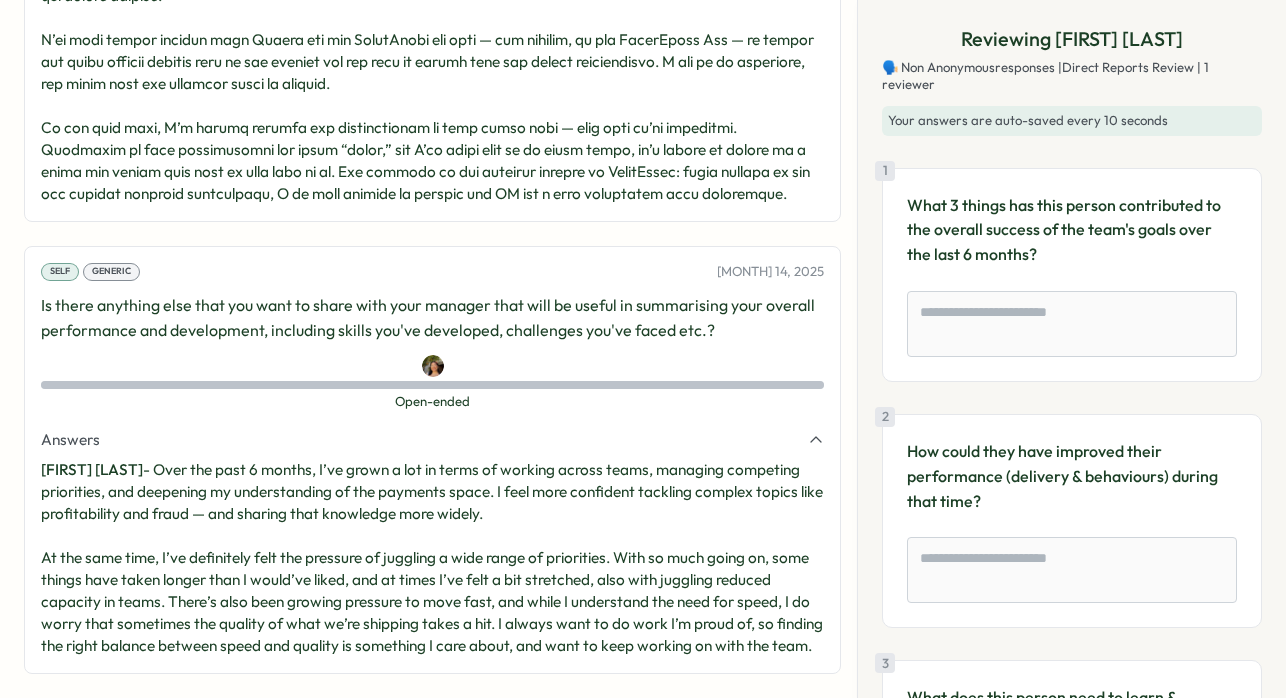 scroll, scrollTop: 2272, scrollLeft: 0, axis: vertical 